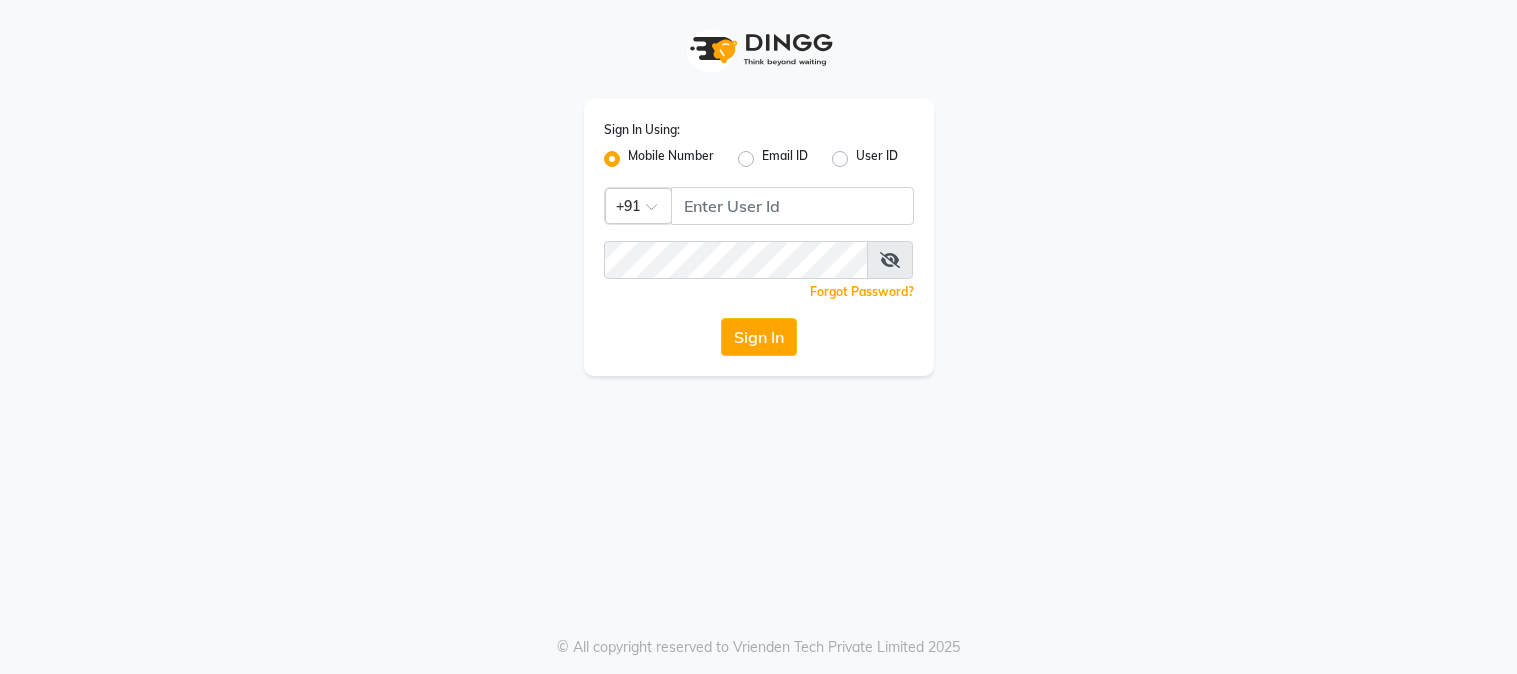 scroll, scrollTop: 0, scrollLeft: 0, axis: both 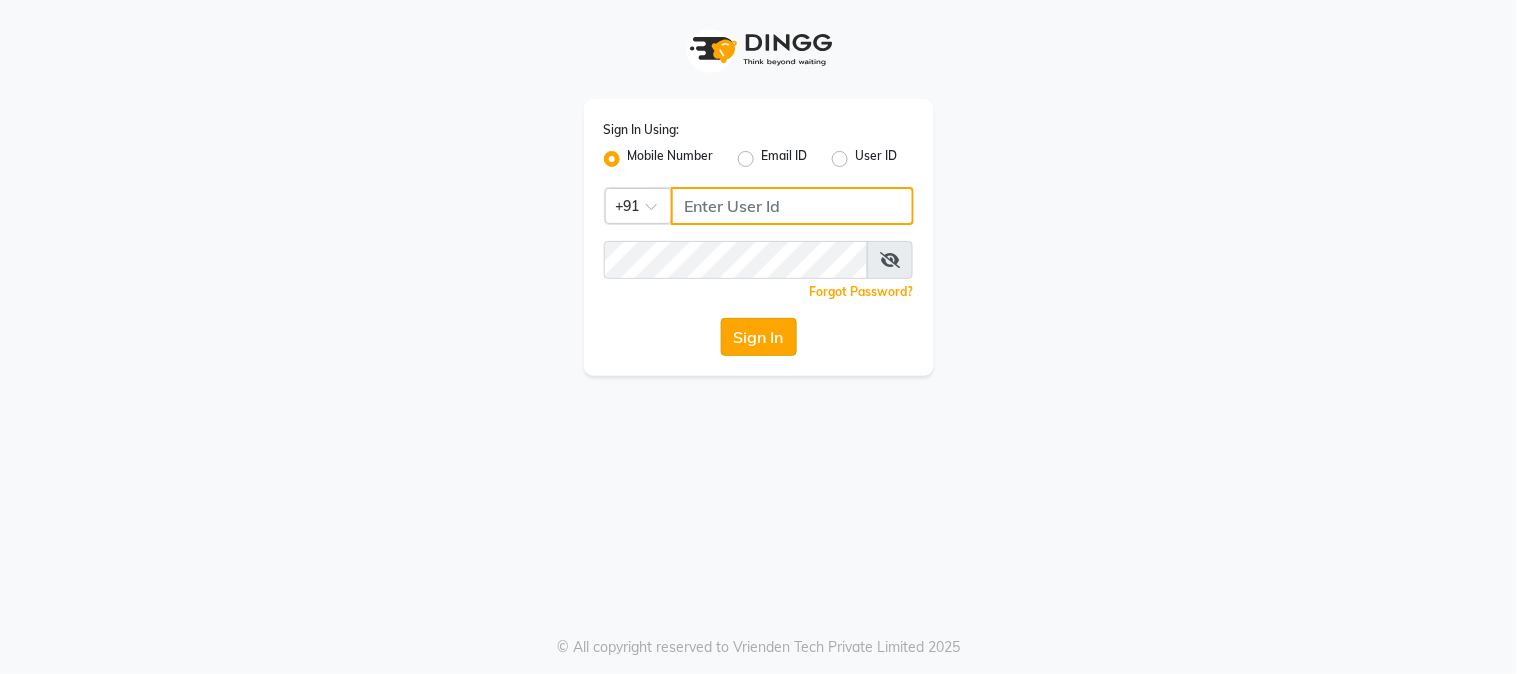 type on "[PHONE]" 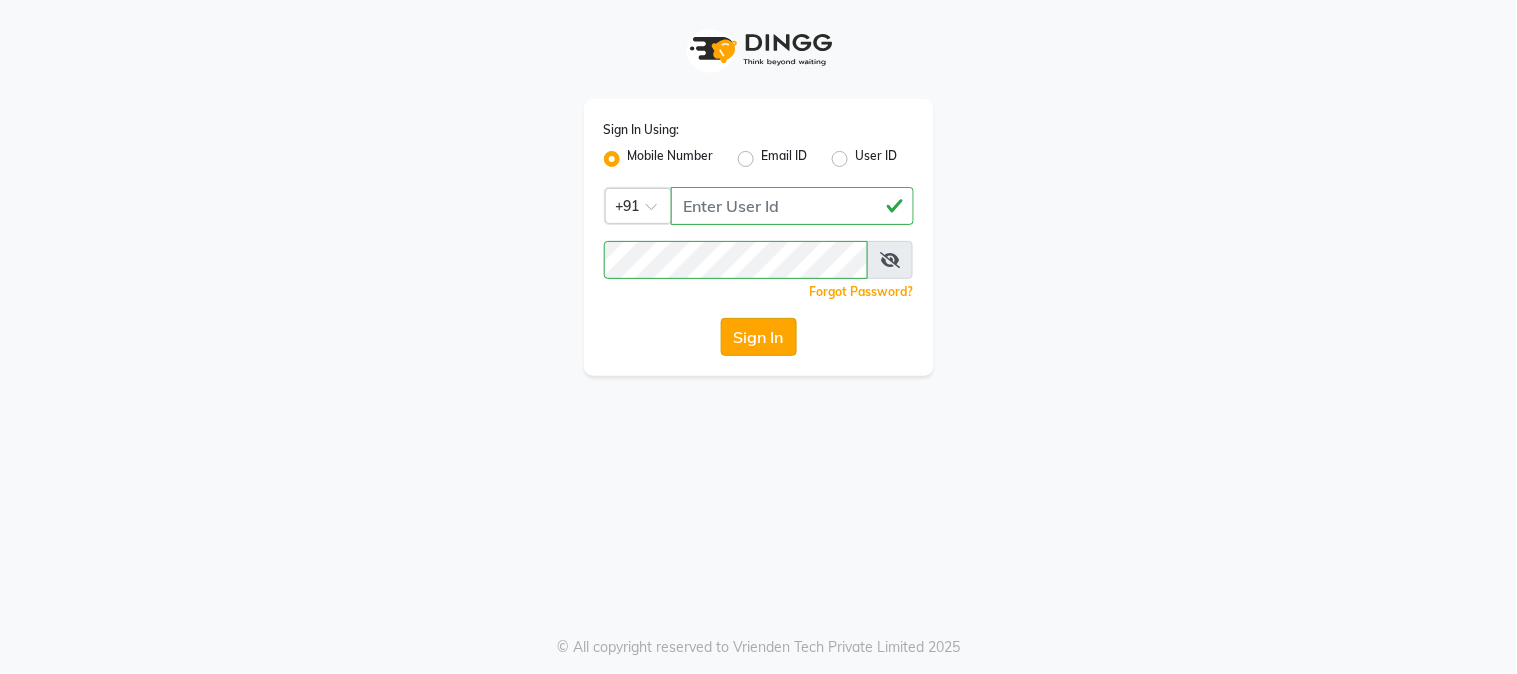 click on "Sign In" 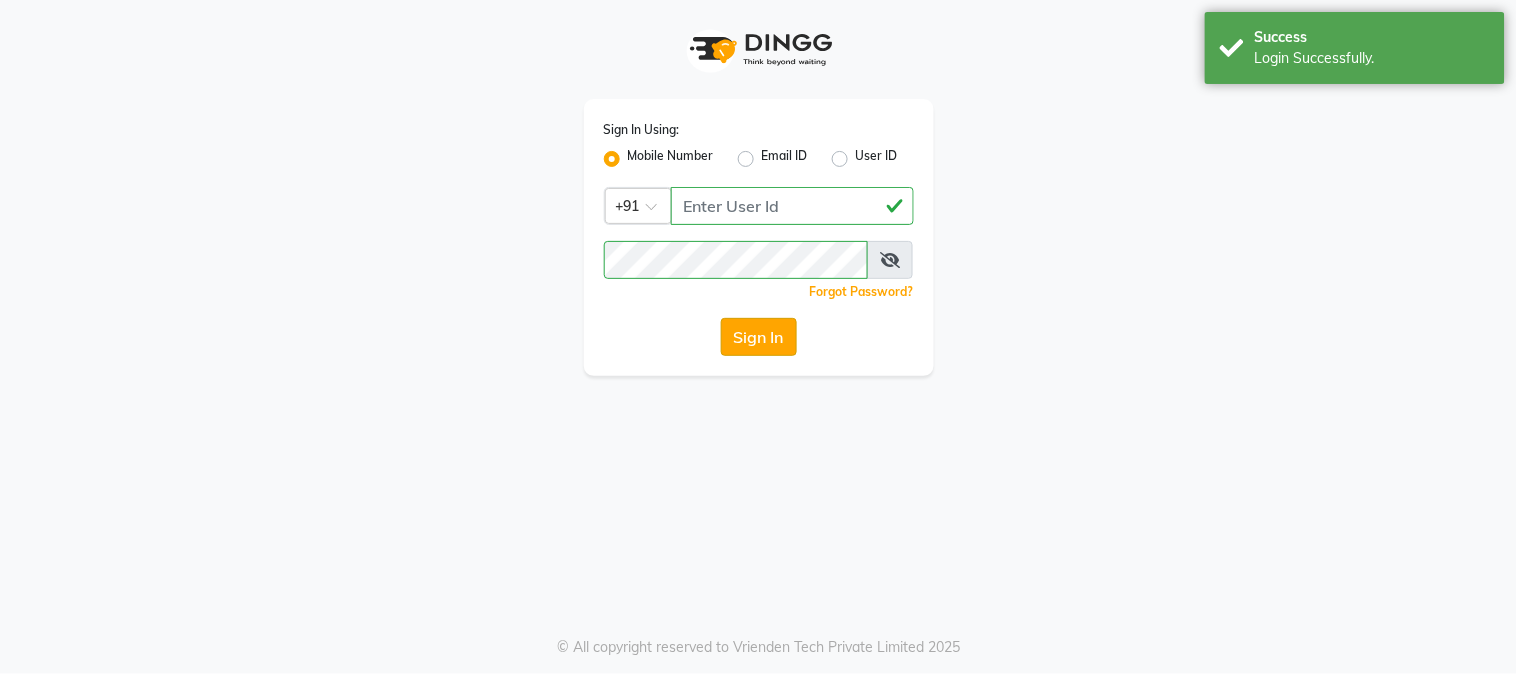 click on "Sign In" 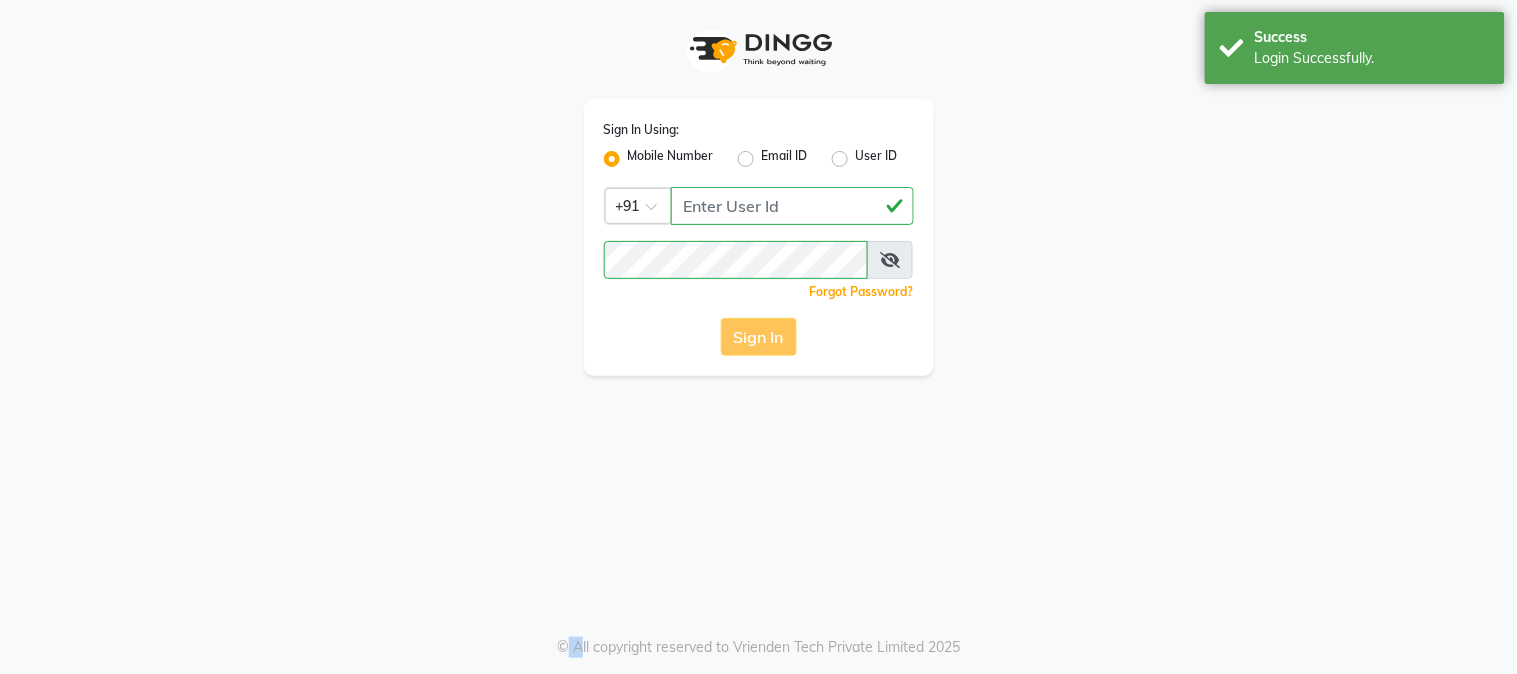 click on "Sign In" 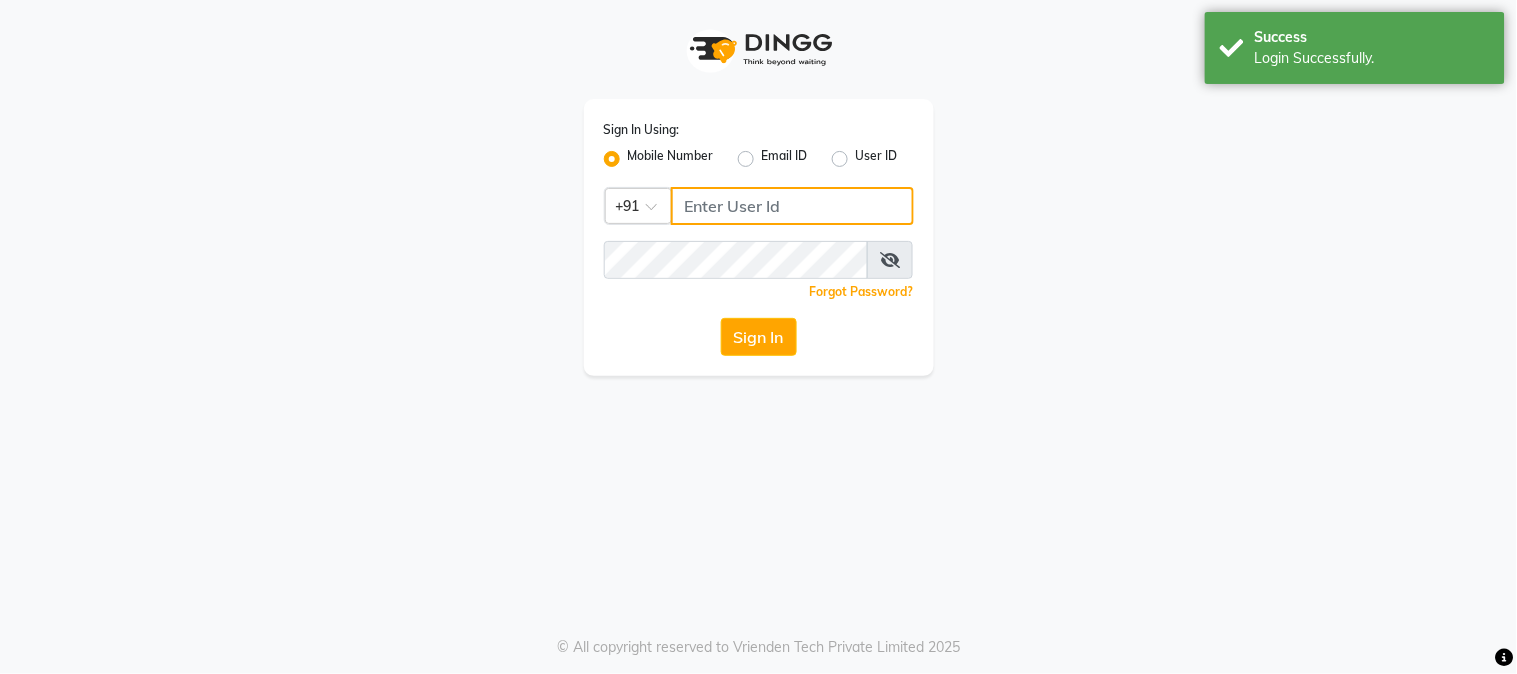 type on "[PHONE]" 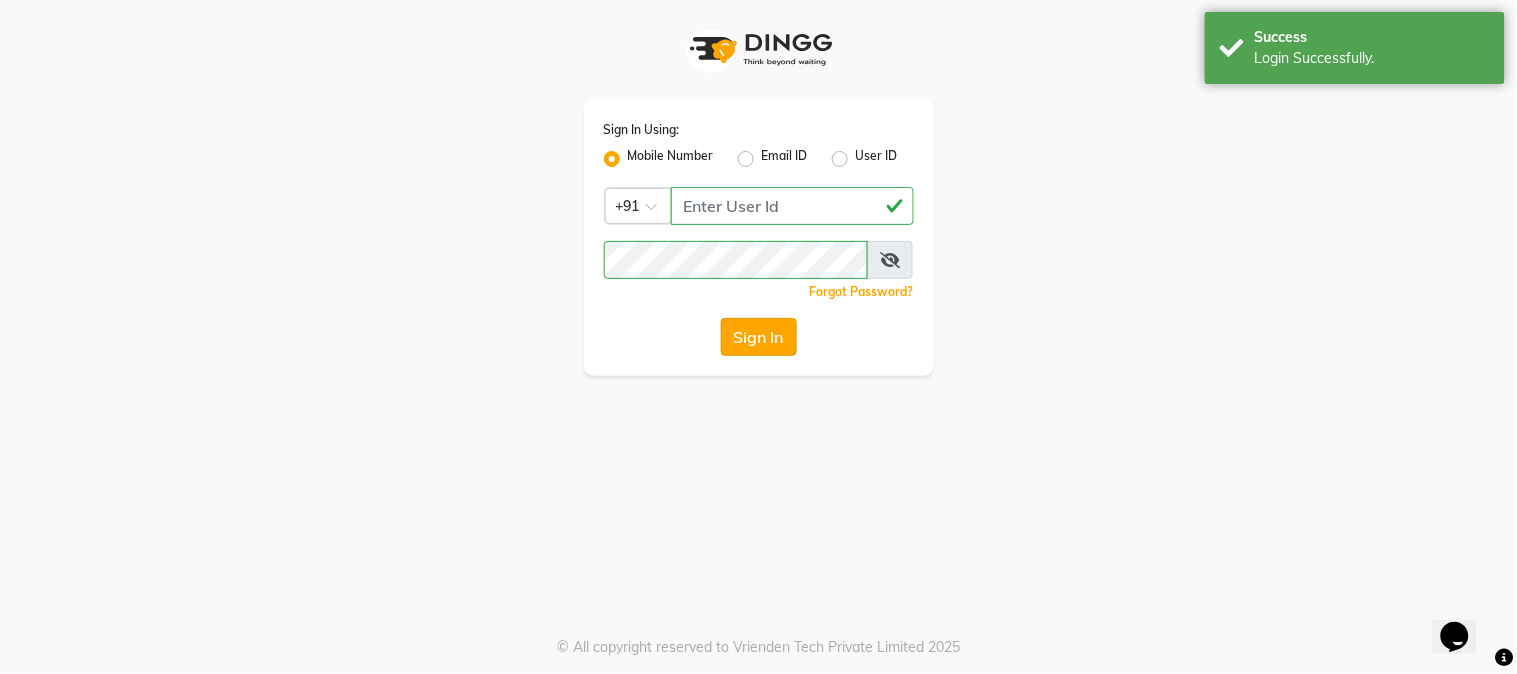scroll, scrollTop: 0, scrollLeft: 0, axis: both 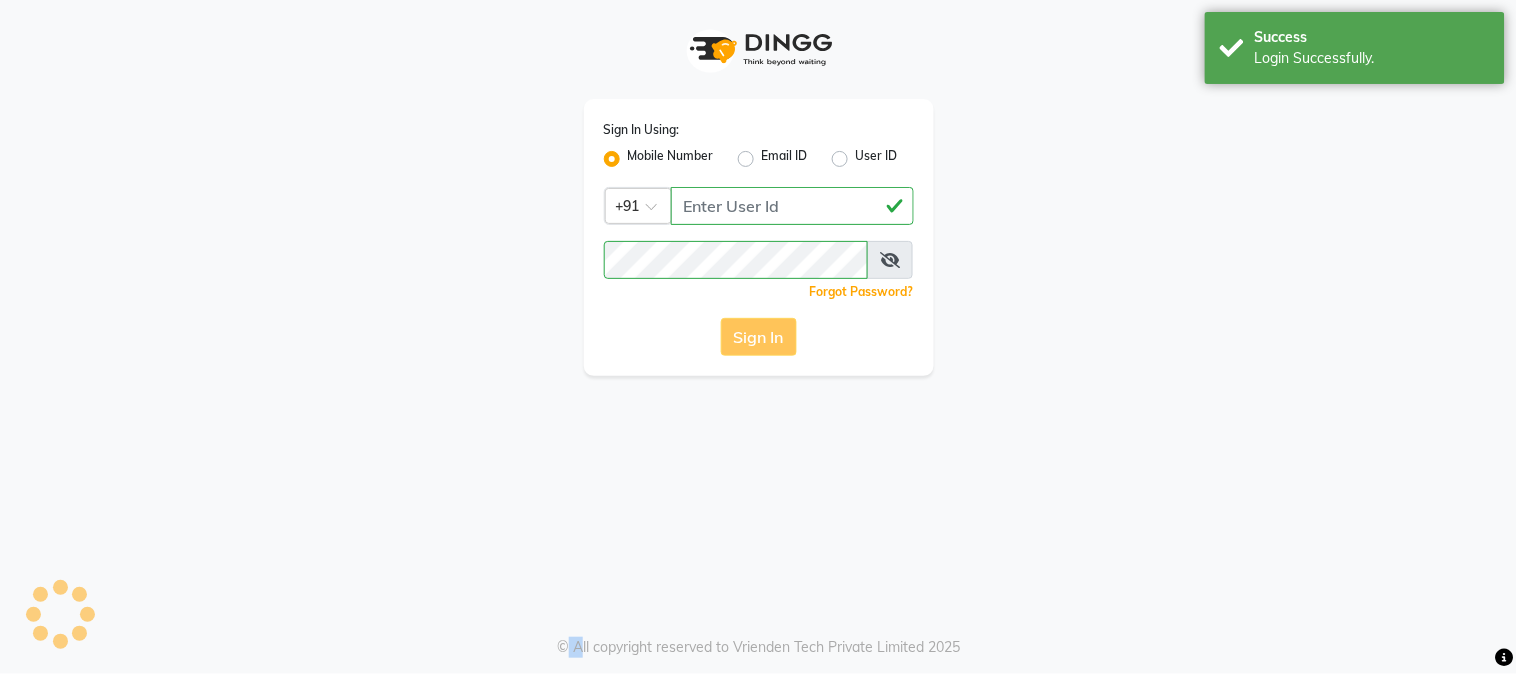 click on "Sign In" 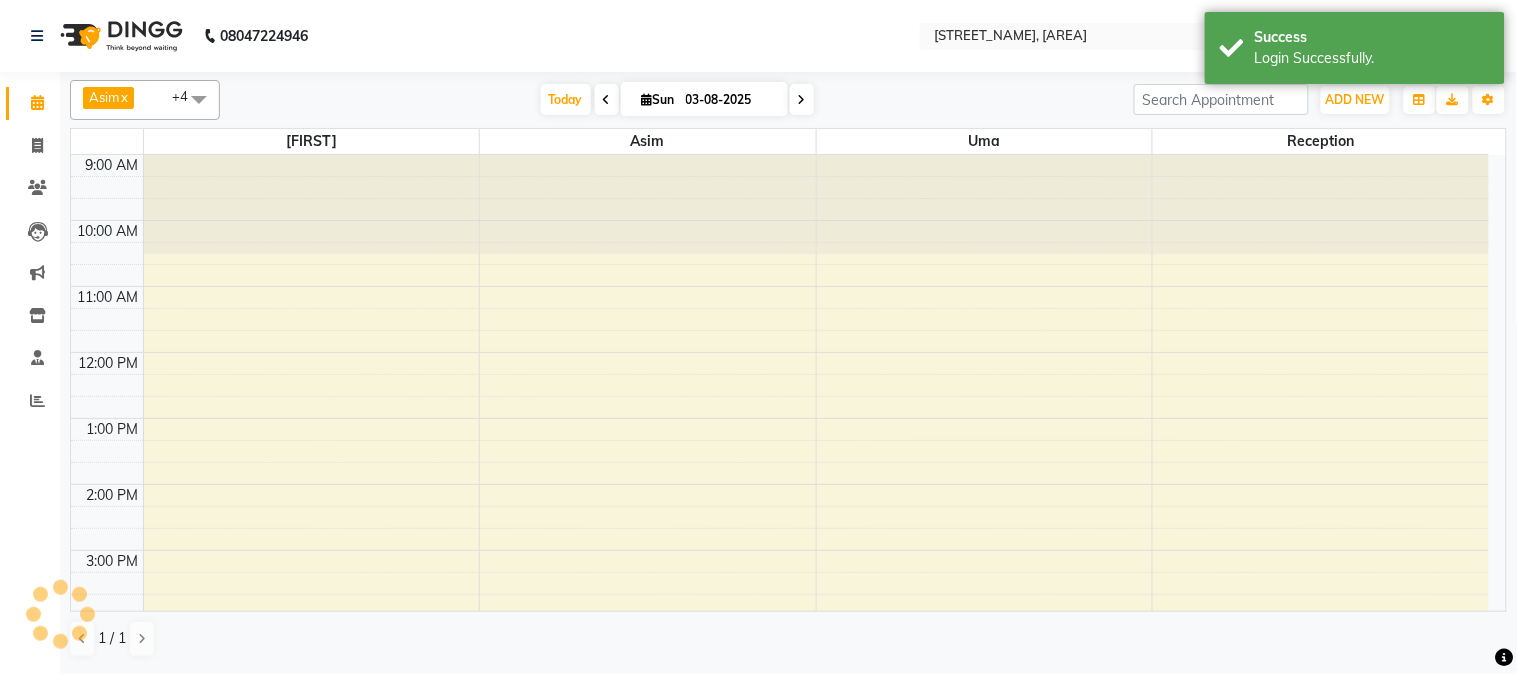 select on "en" 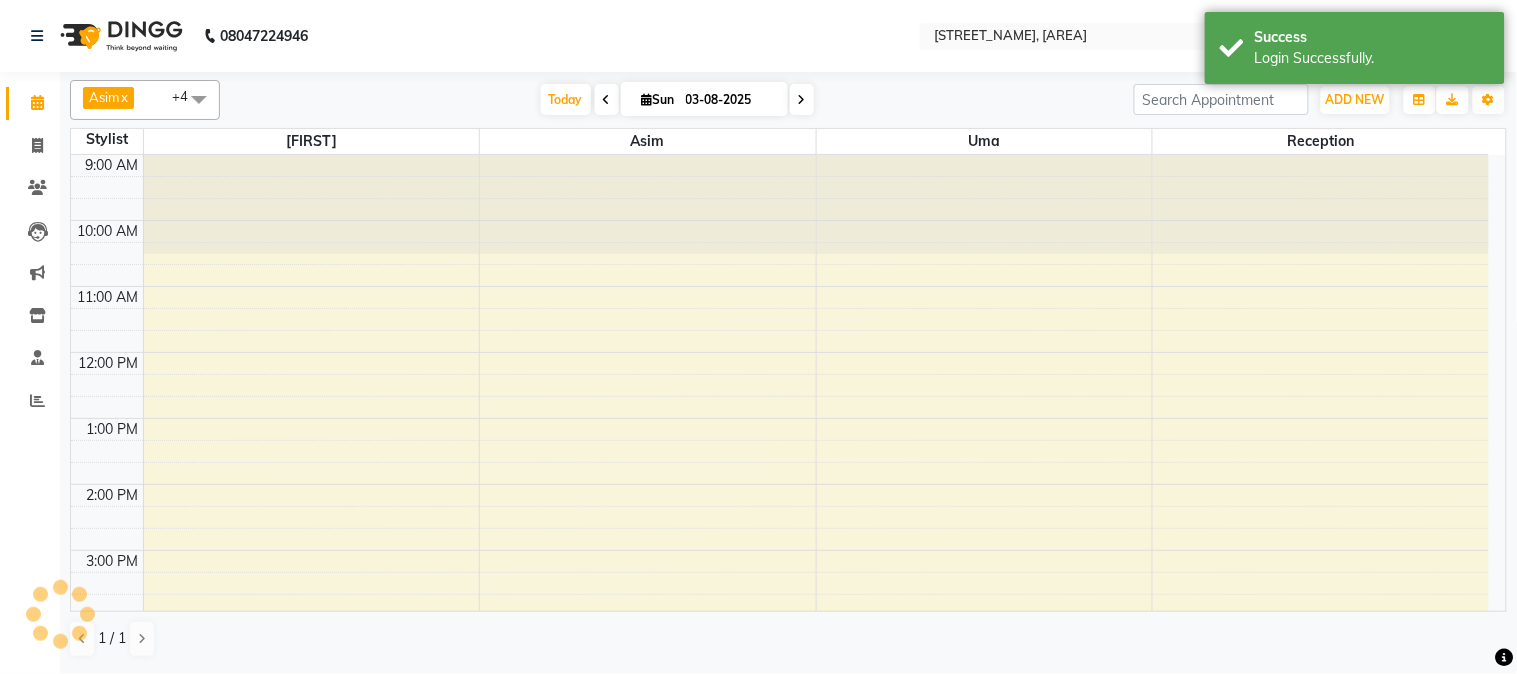 scroll, scrollTop: 0, scrollLeft: 0, axis: both 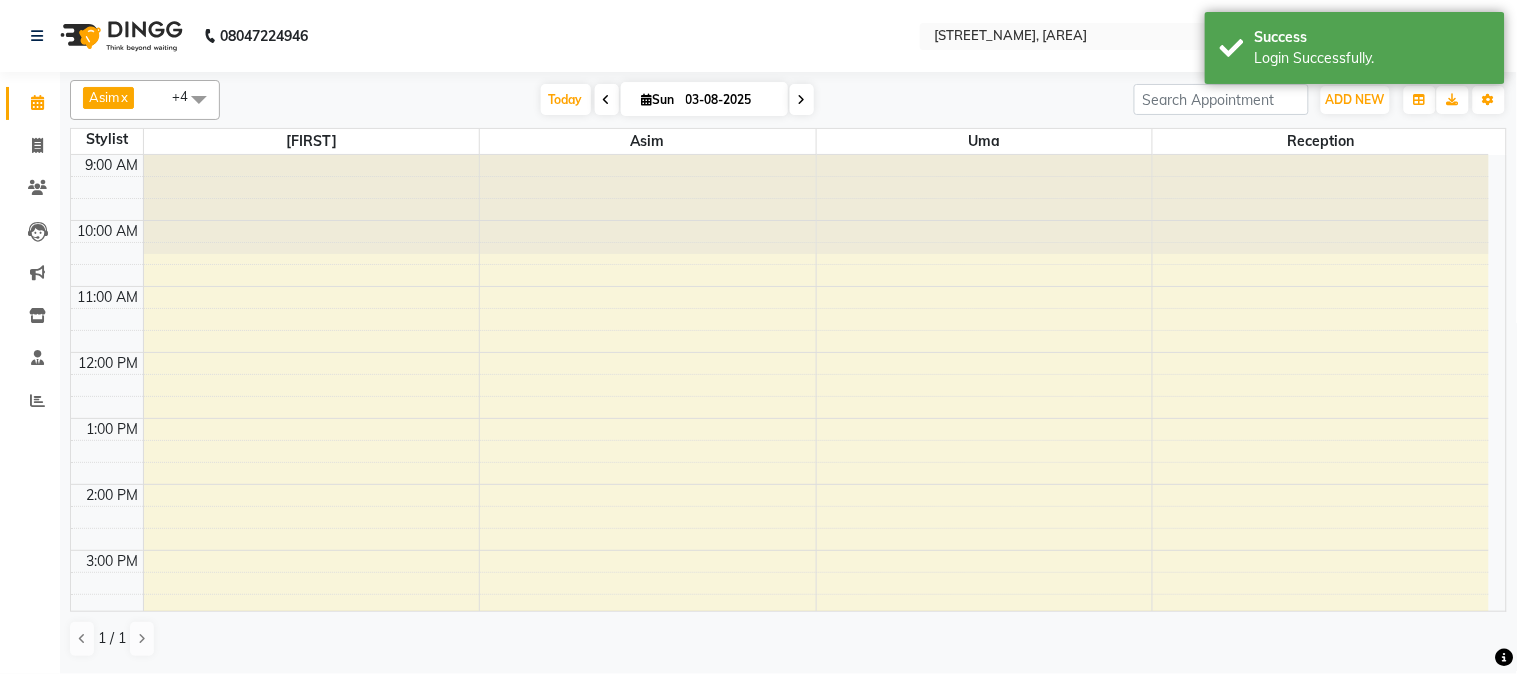 click on "9:00 AM 10:00 AM 11:00 AM 12:00 PM 1:00 PM 2:00 PM 3:00 PM 4:00 PM 5:00 PM 6:00 PM 7:00 PM" at bounding box center (780, 517) 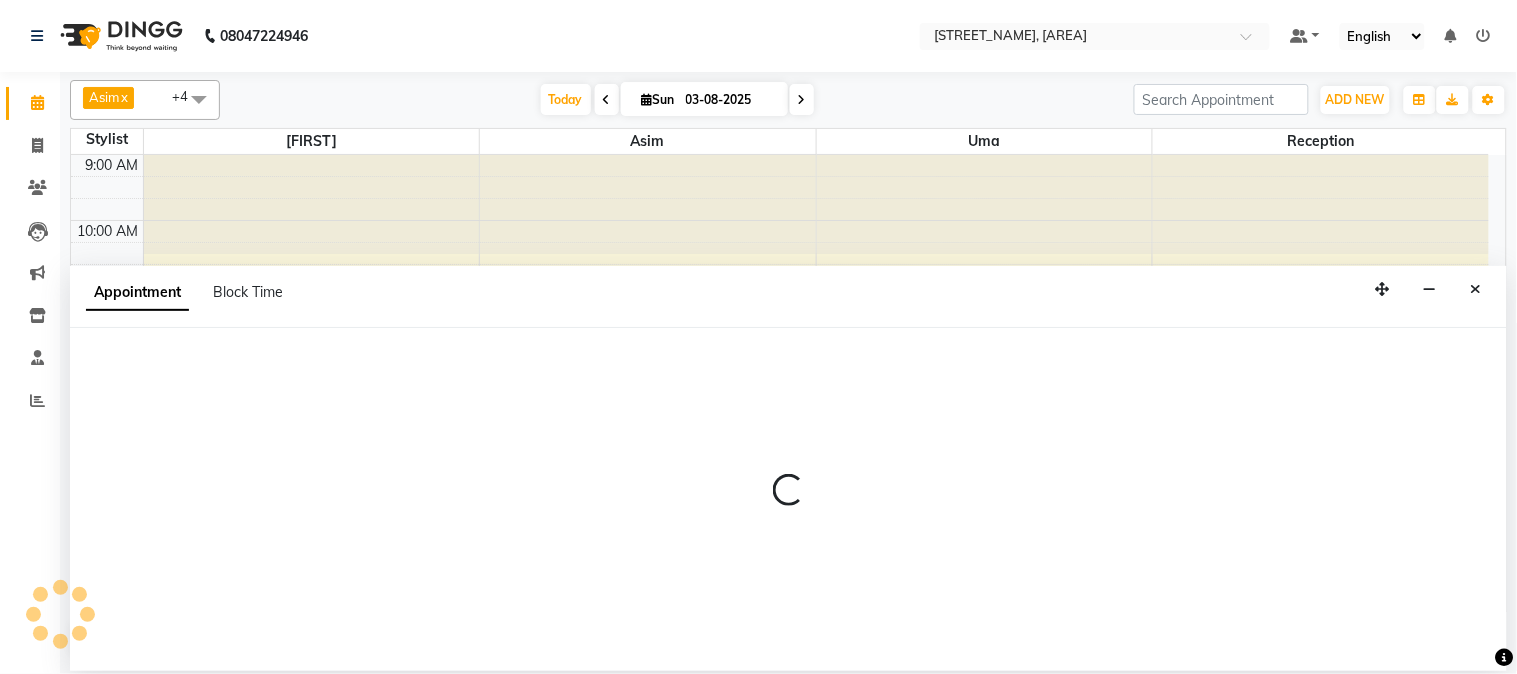 select on "9819" 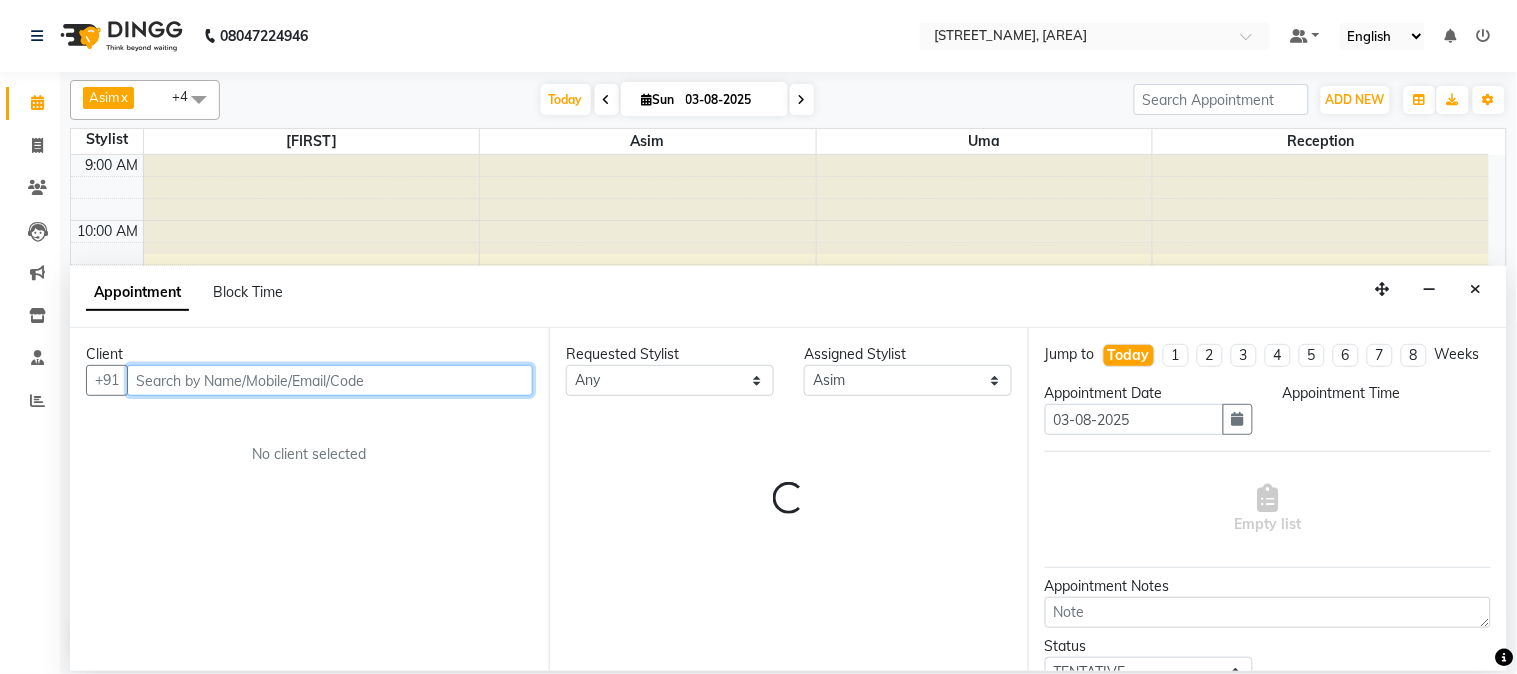 select on "795" 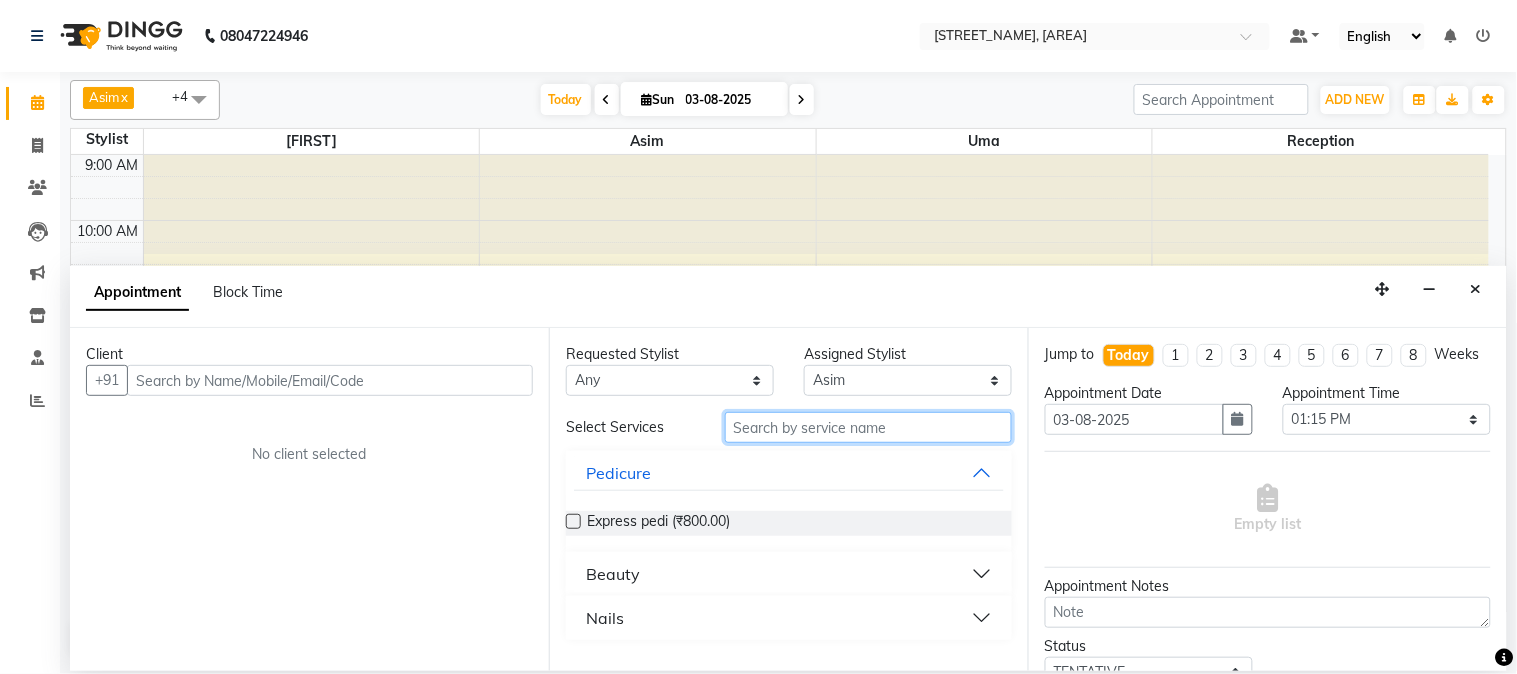 click at bounding box center (868, 427) 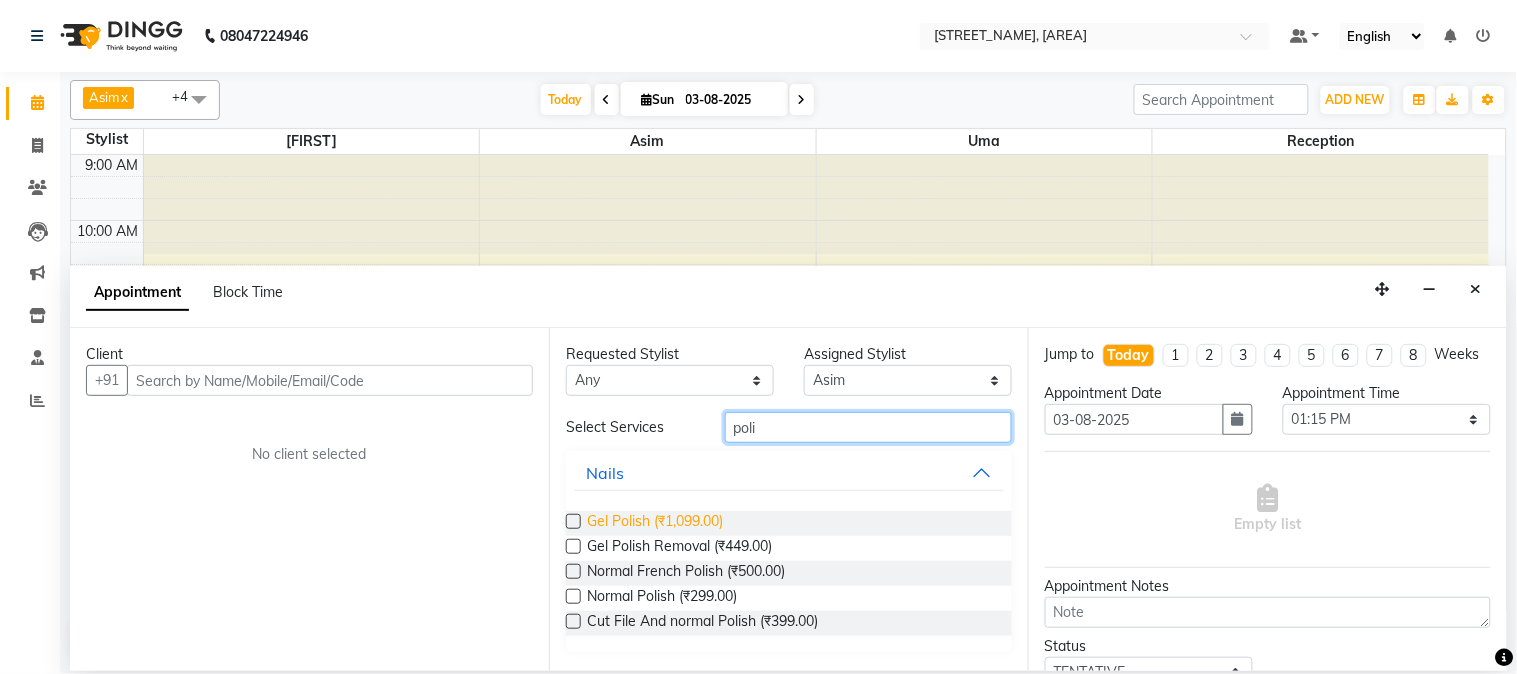 type on "poli" 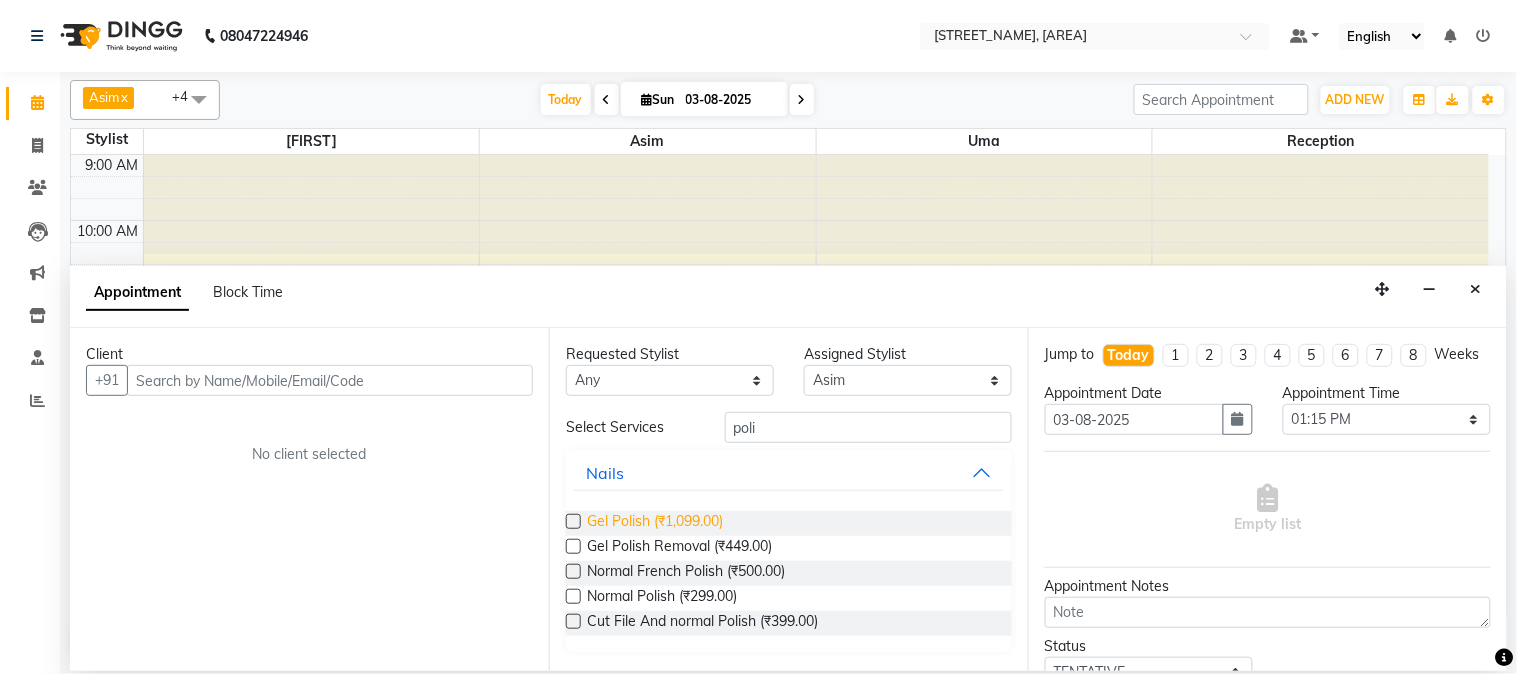 click on "Gel Polish (₹1,099.00)" at bounding box center [655, 523] 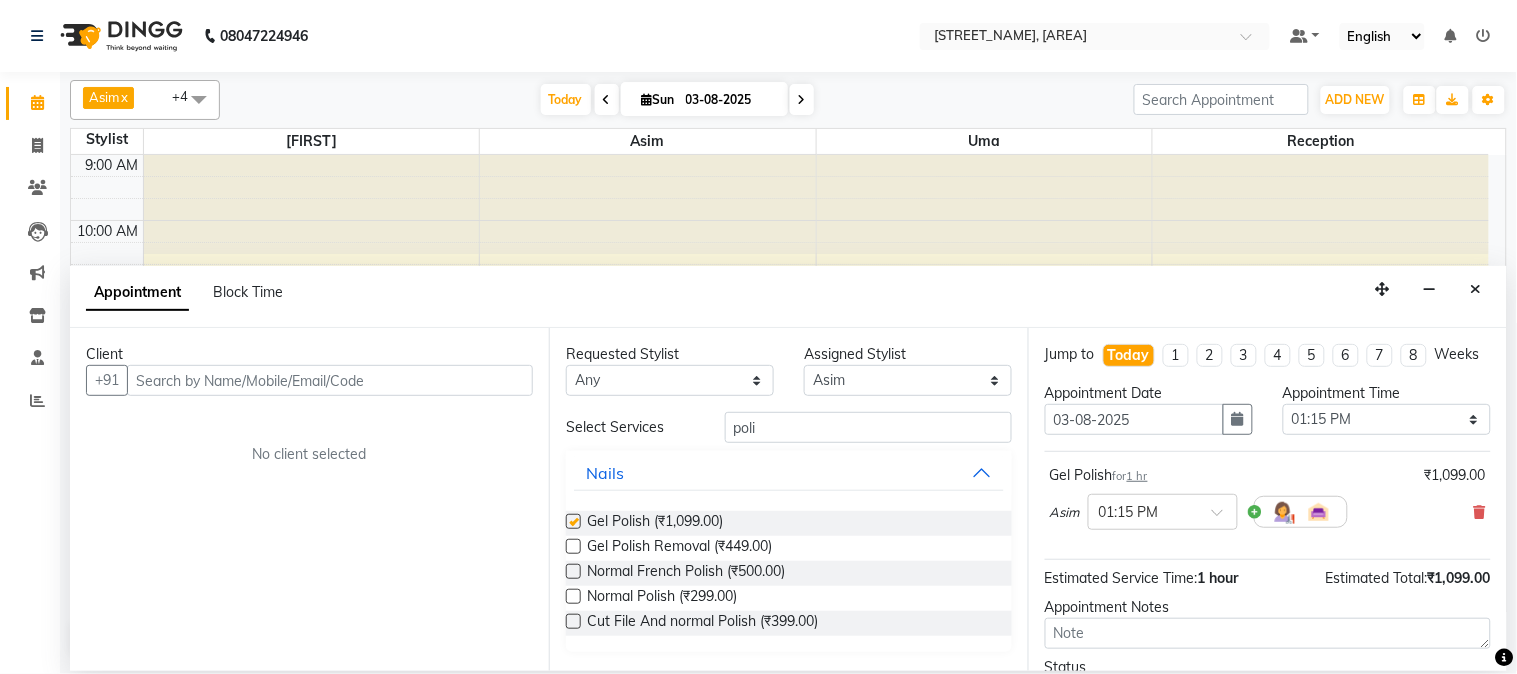 checkbox on "false" 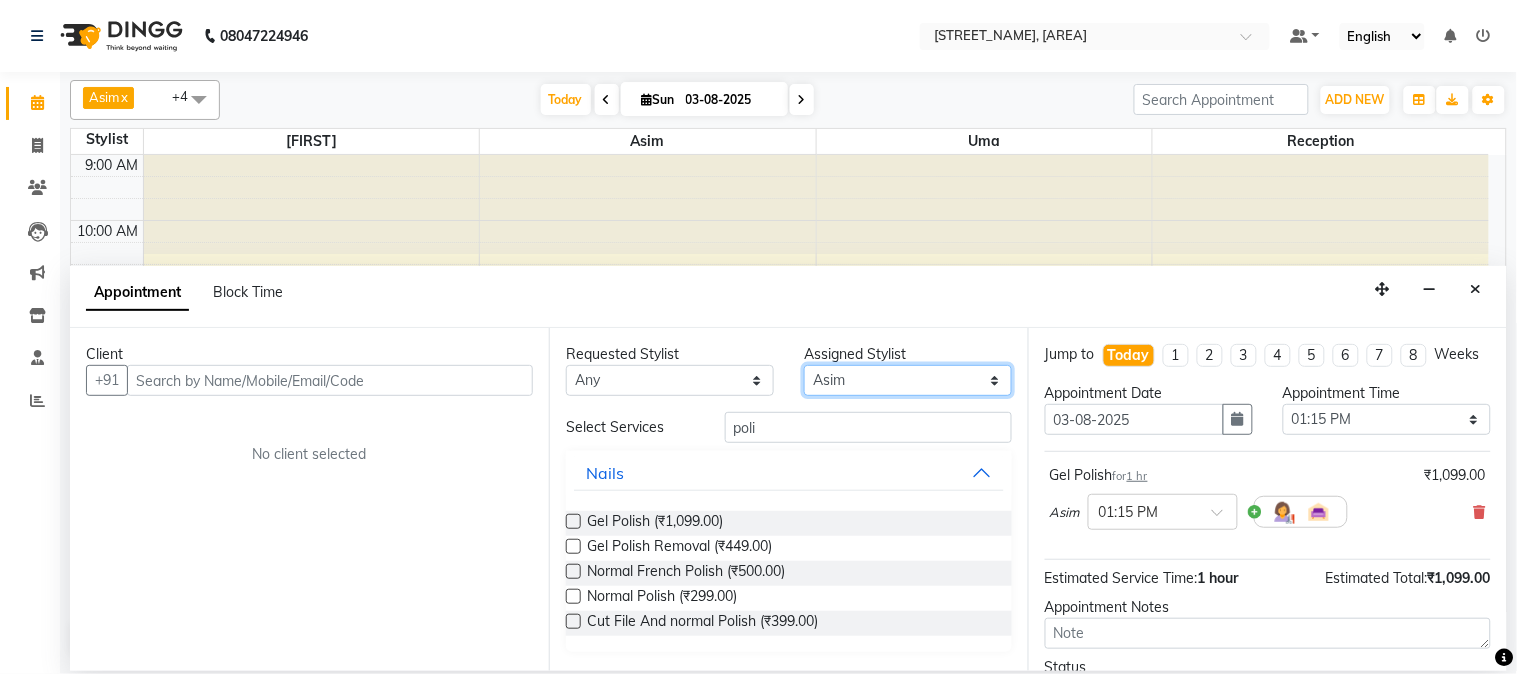 click on "Select [FIRST] [LAST] [FIRST] [FIRST] [FIRST] [FIRST]" at bounding box center (908, 380) 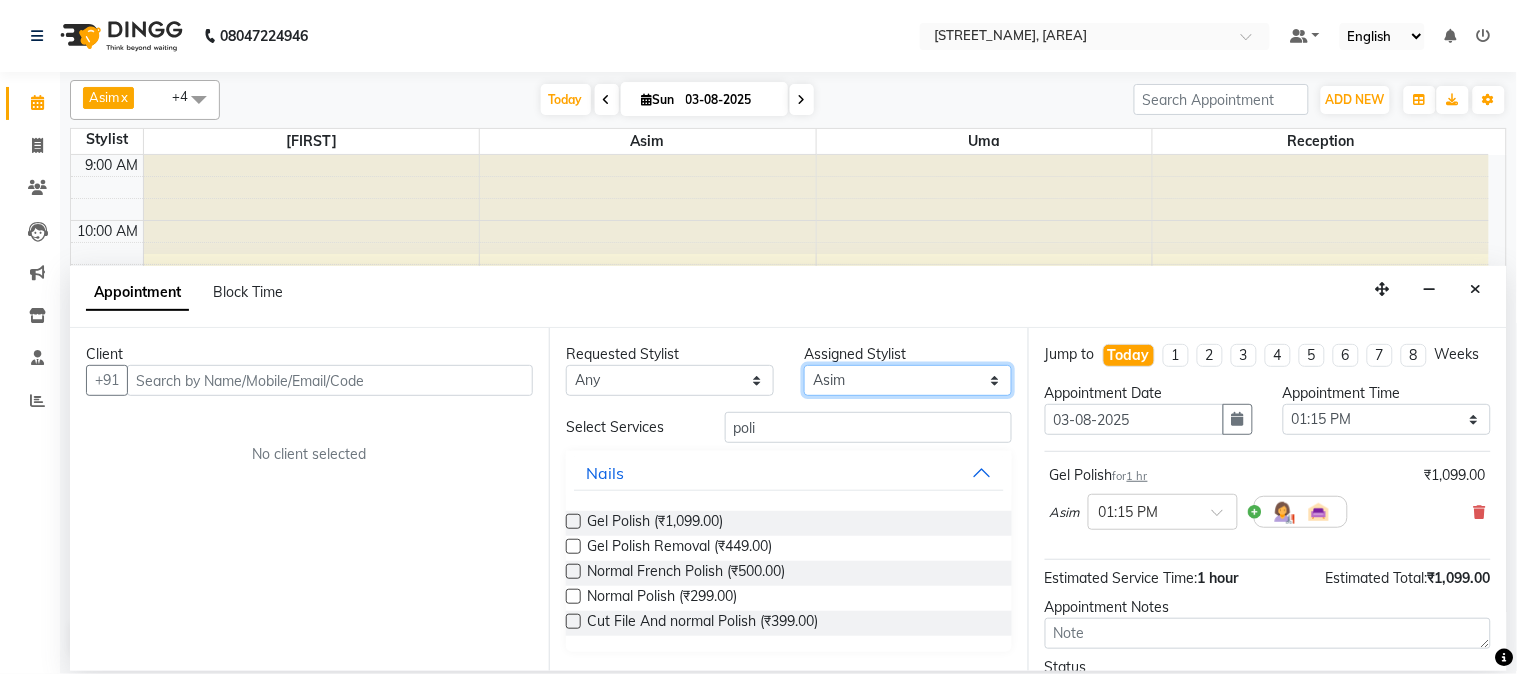 select on "10217" 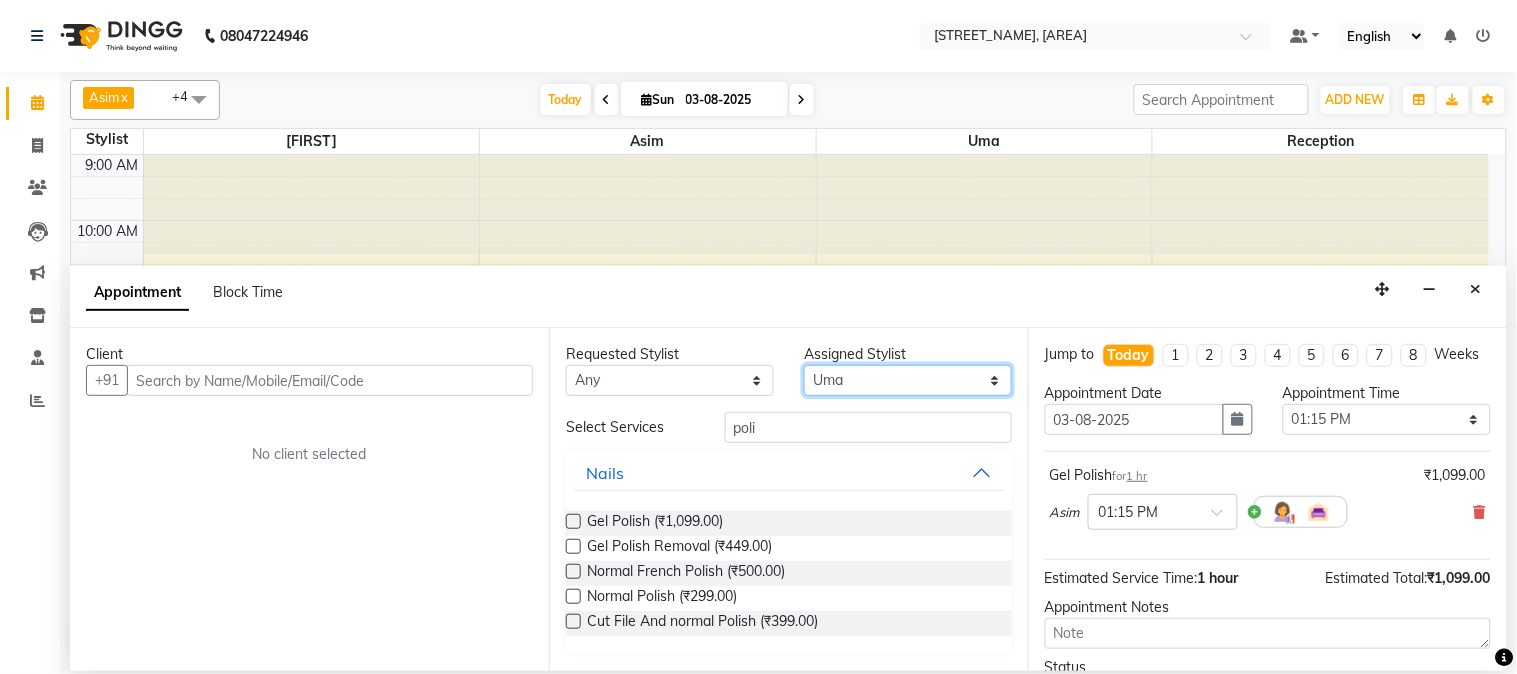 click on "Select [FIRST] [LAST] [FIRST] [FIRST] [FIRST] [FIRST]" at bounding box center (908, 380) 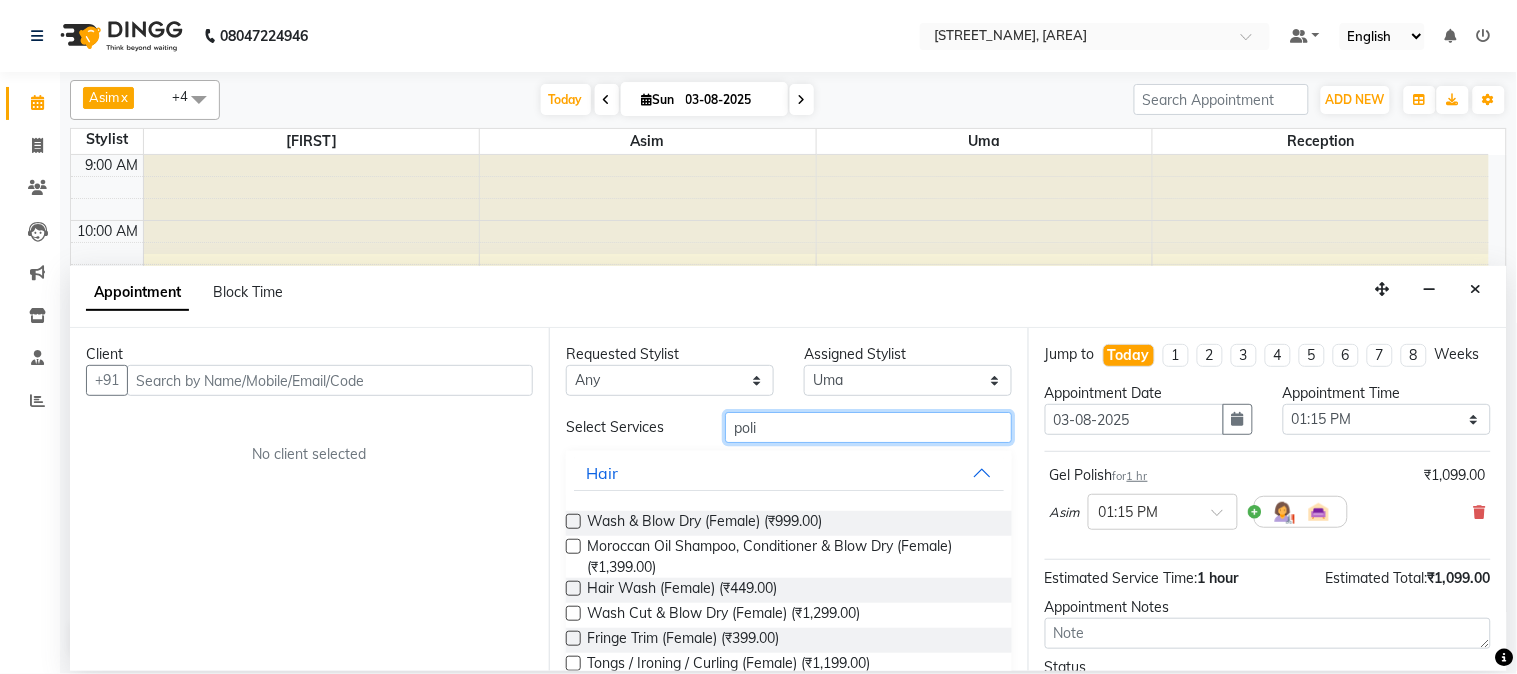 click on "poli" at bounding box center (868, 427) 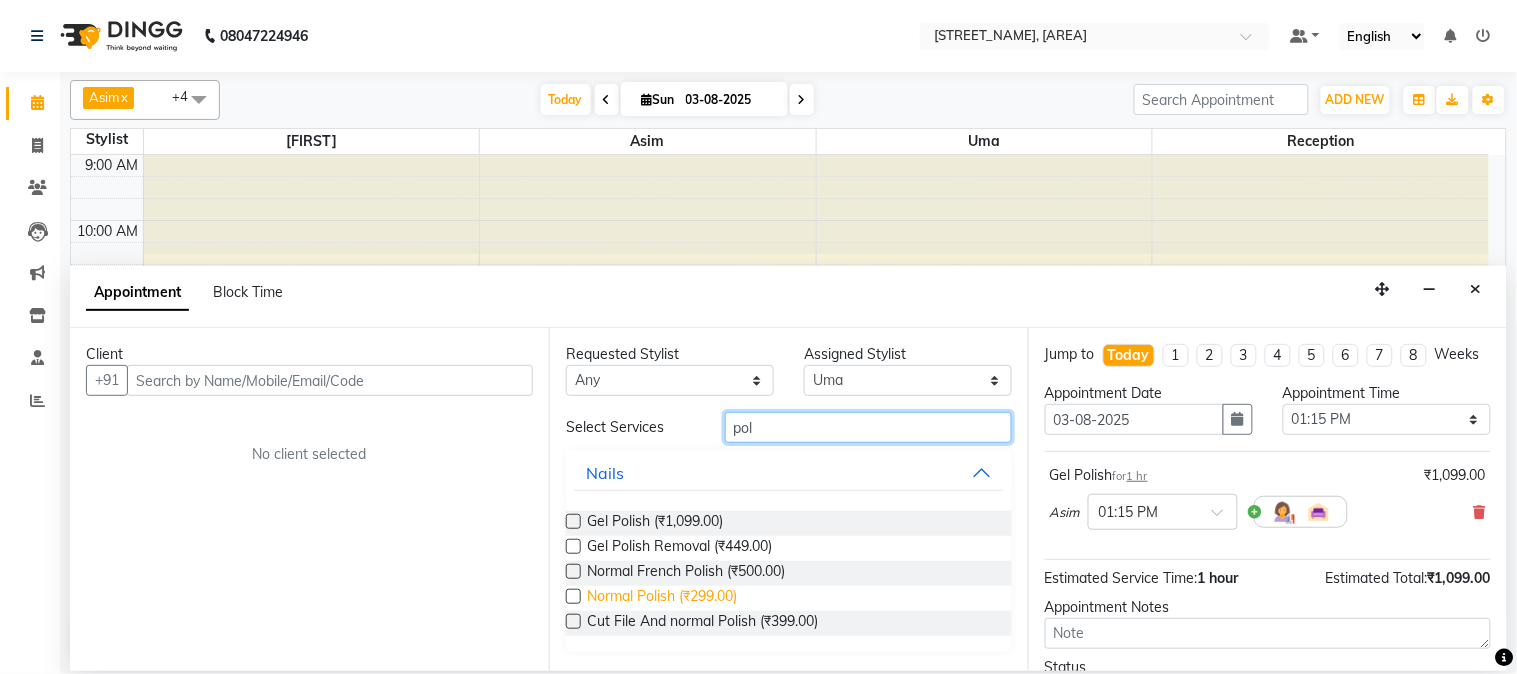 type on "pol" 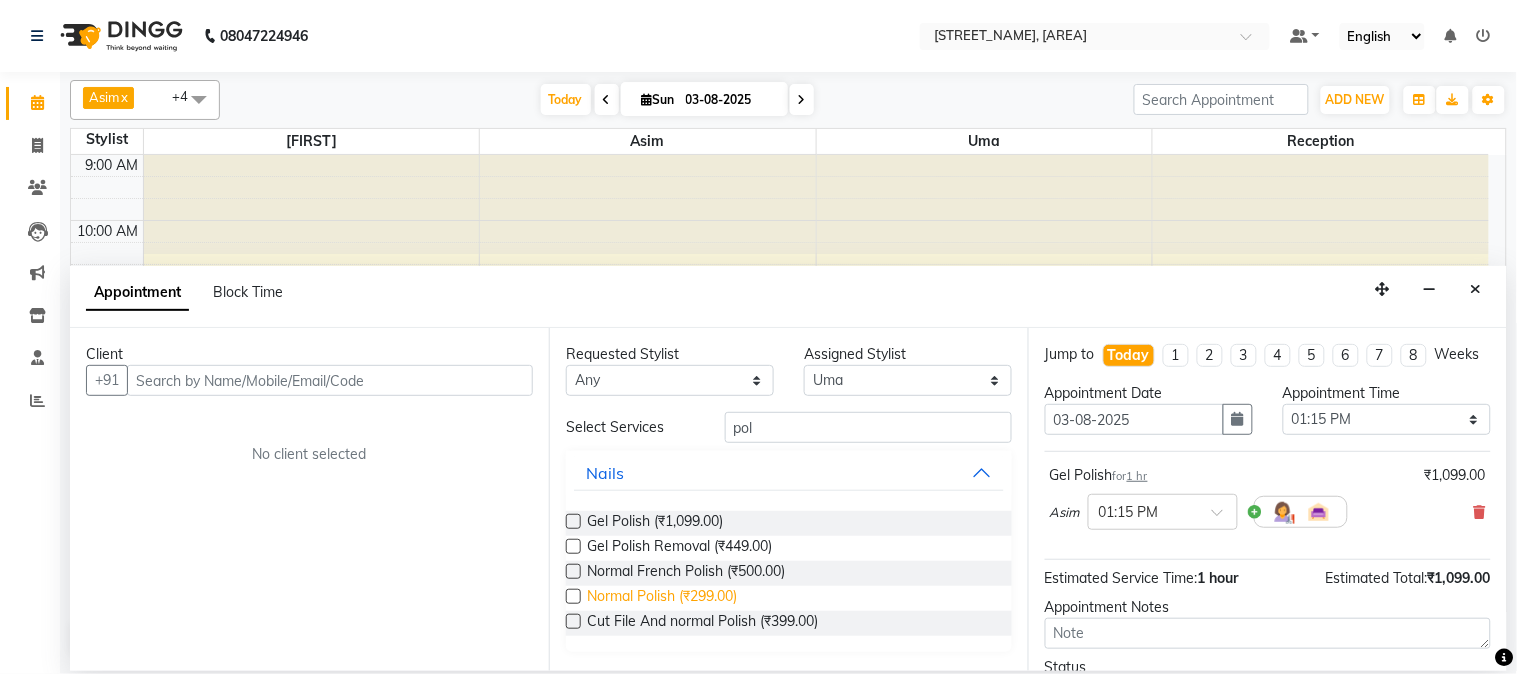 click on "Normal Polish (₹299.00)" at bounding box center [662, 598] 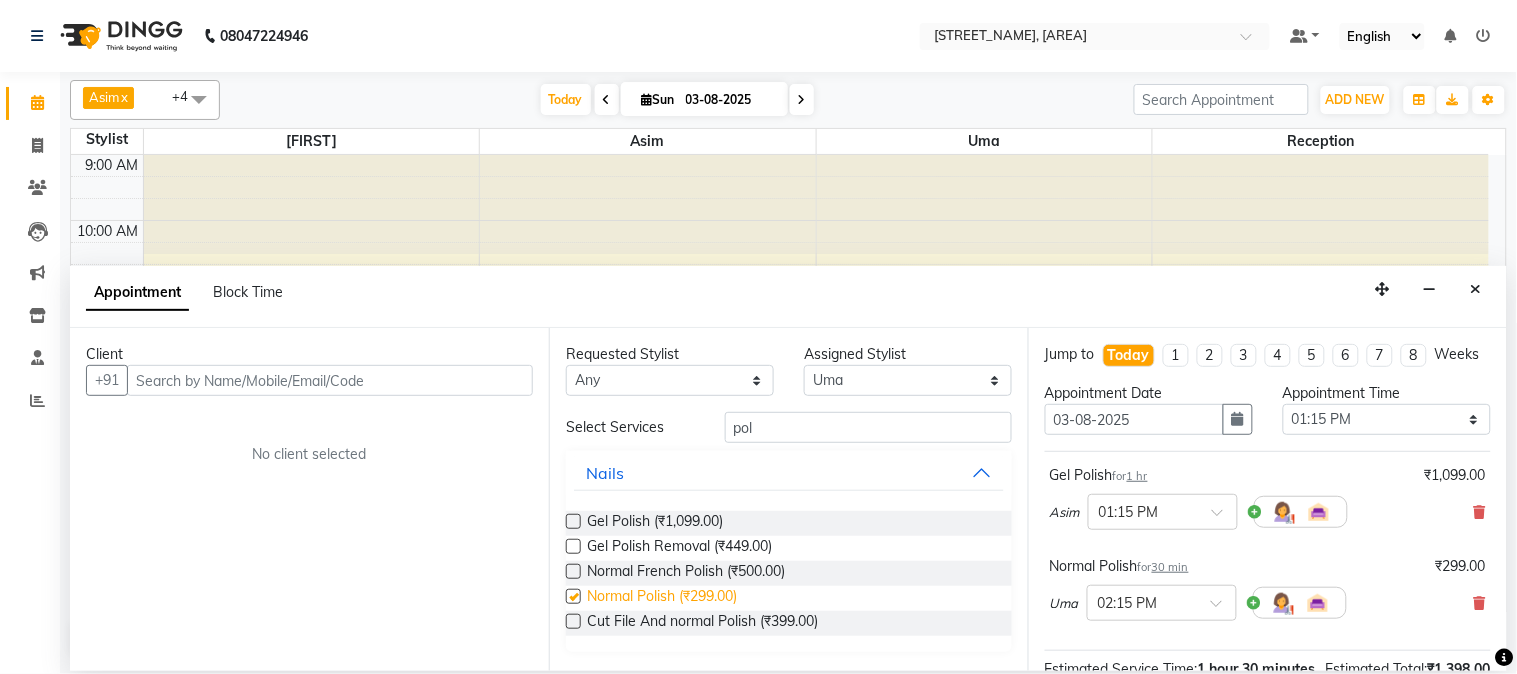 checkbox on "false" 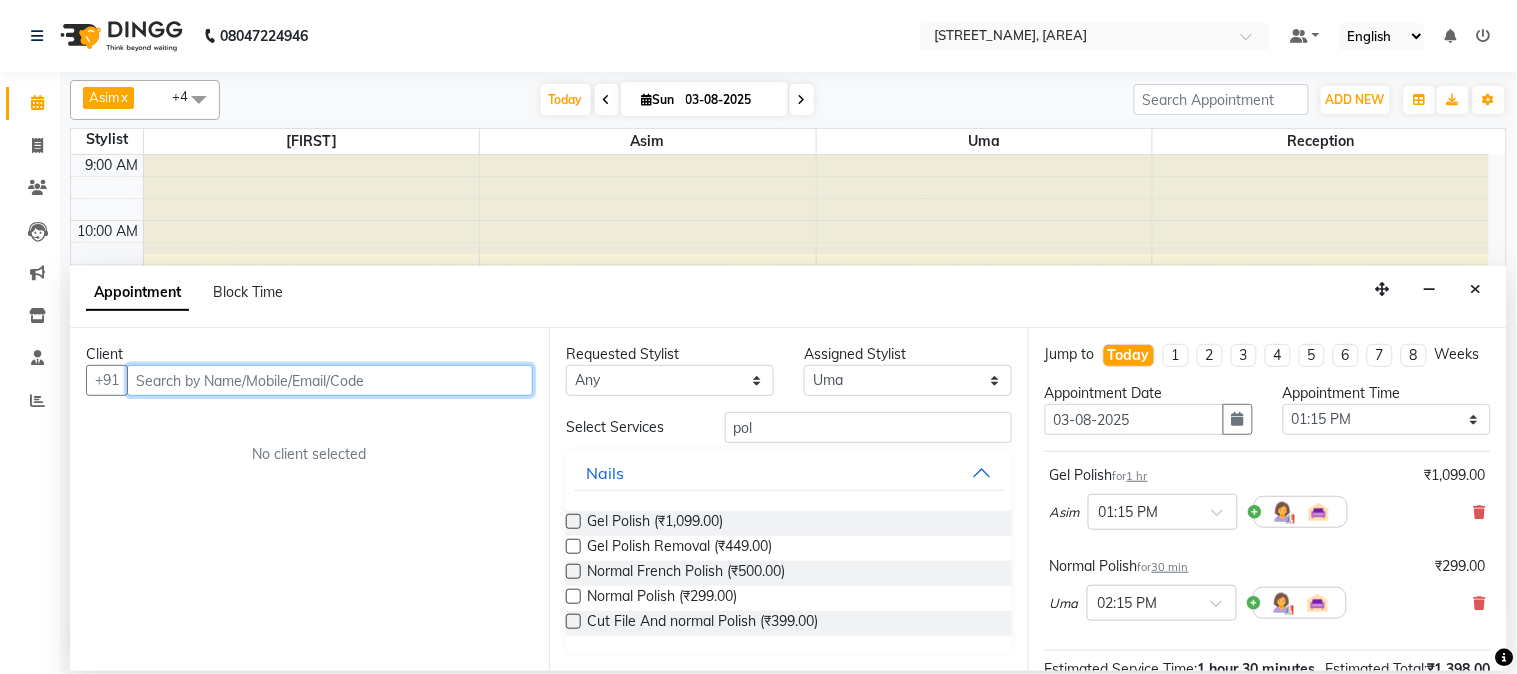 click at bounding box center [330, 380] 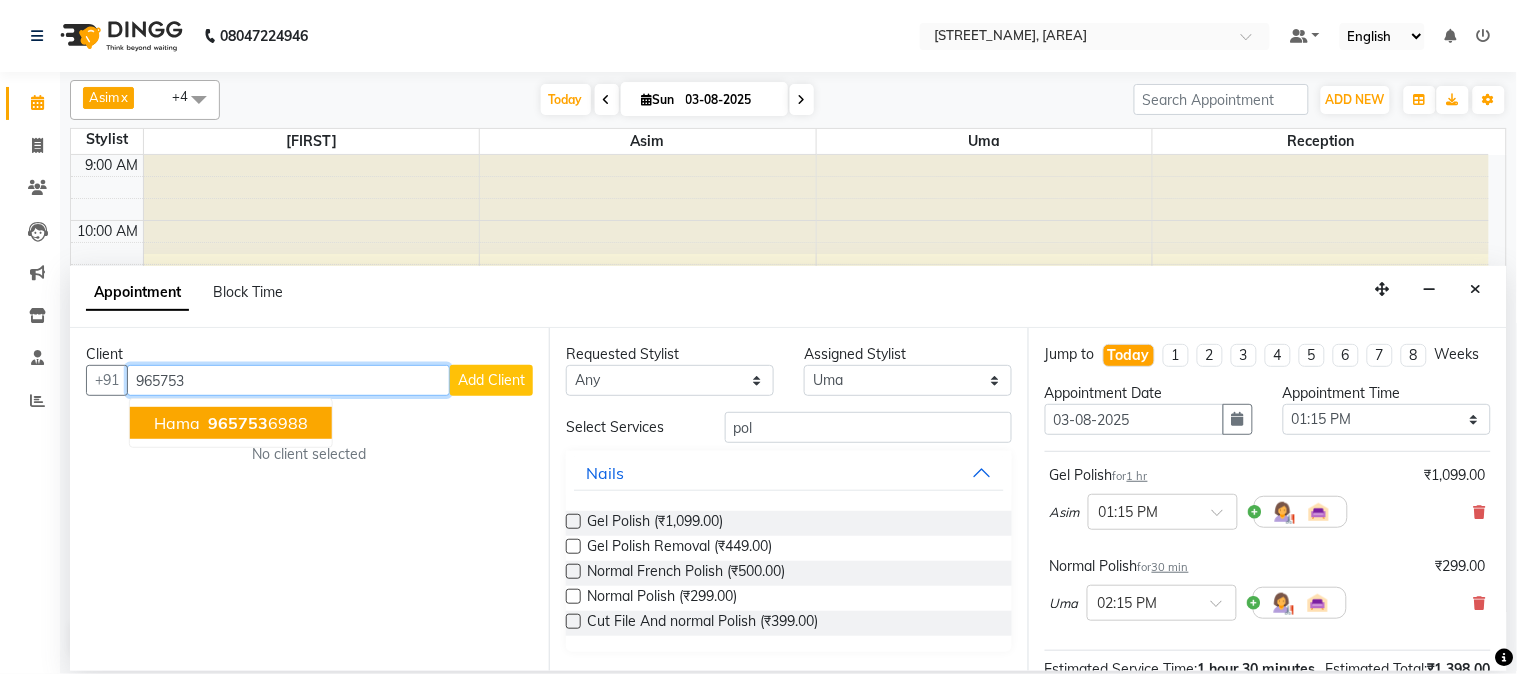 click on "[PHONE]" at bounding box center [256, 423] 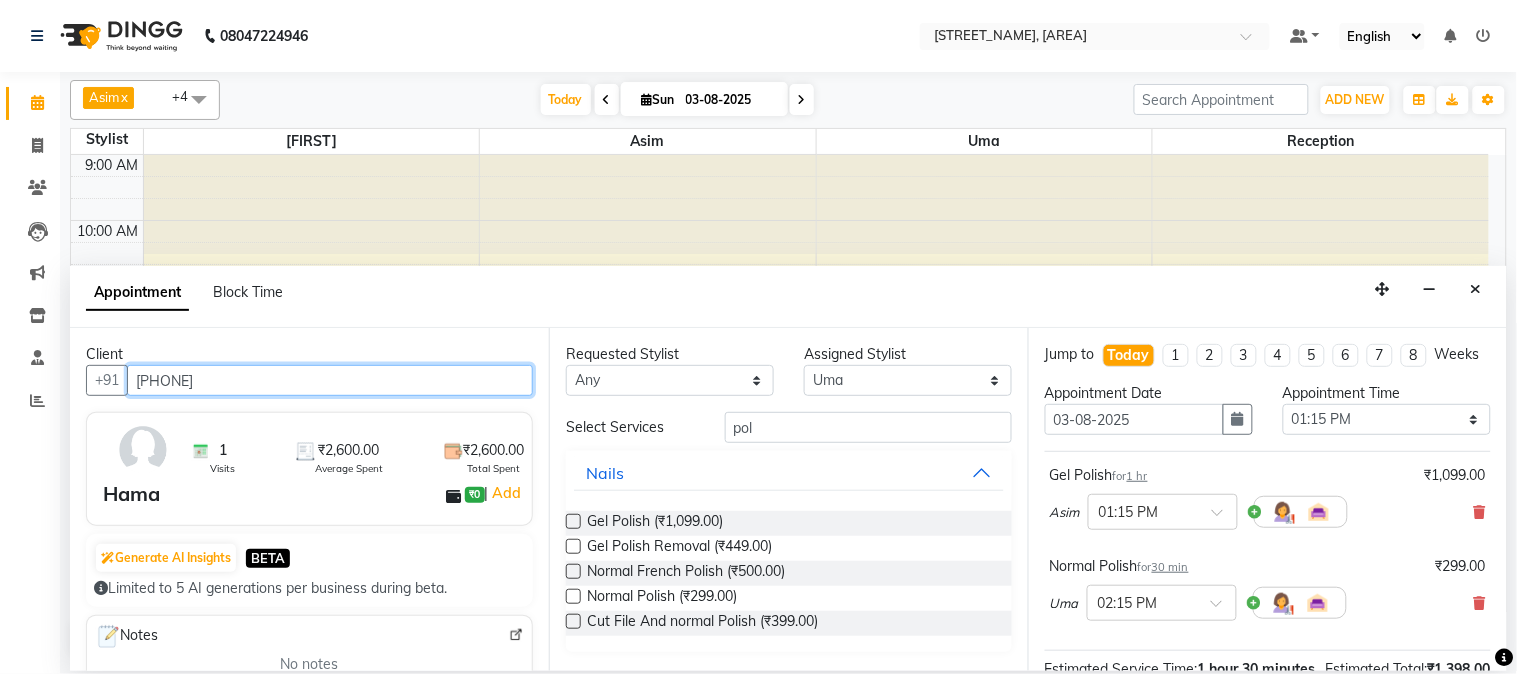 type on "[PHONE]" 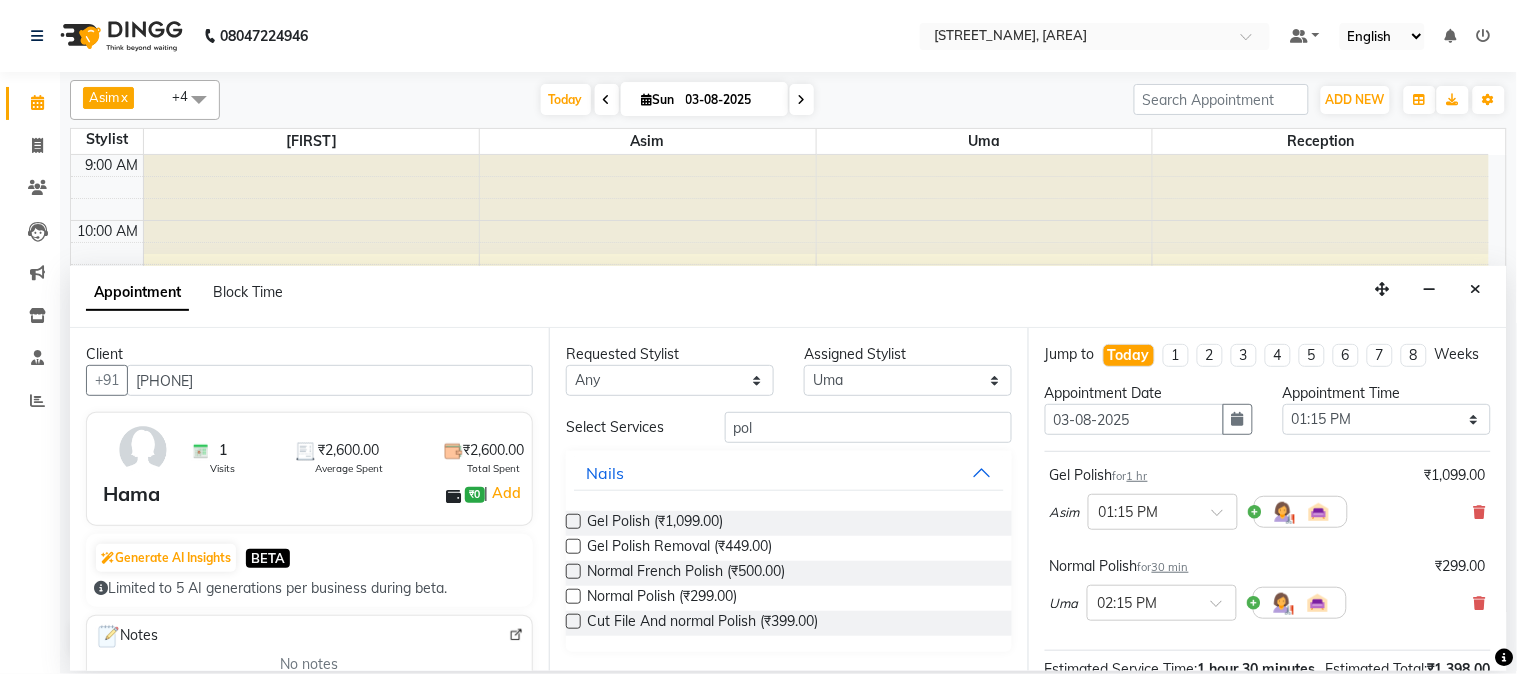 click on "Requested Stylist Any [FIRST] [LAST] [FIRST] [FIRST] [FIRST] [FIRST] Assigned Stylist Select [FIRST] [LAST] [FIRST] [FIRST] [FIRST] [FIRST] Select Services pol Nails Gel Polish (₹1,099.00) Gel Polish Removal (₹449.00) Normal French Polish (₹500.00) Normal Polish (₹299.00) Cut File And normal Polish (₹399.00)" at bounding box center (788, 499) 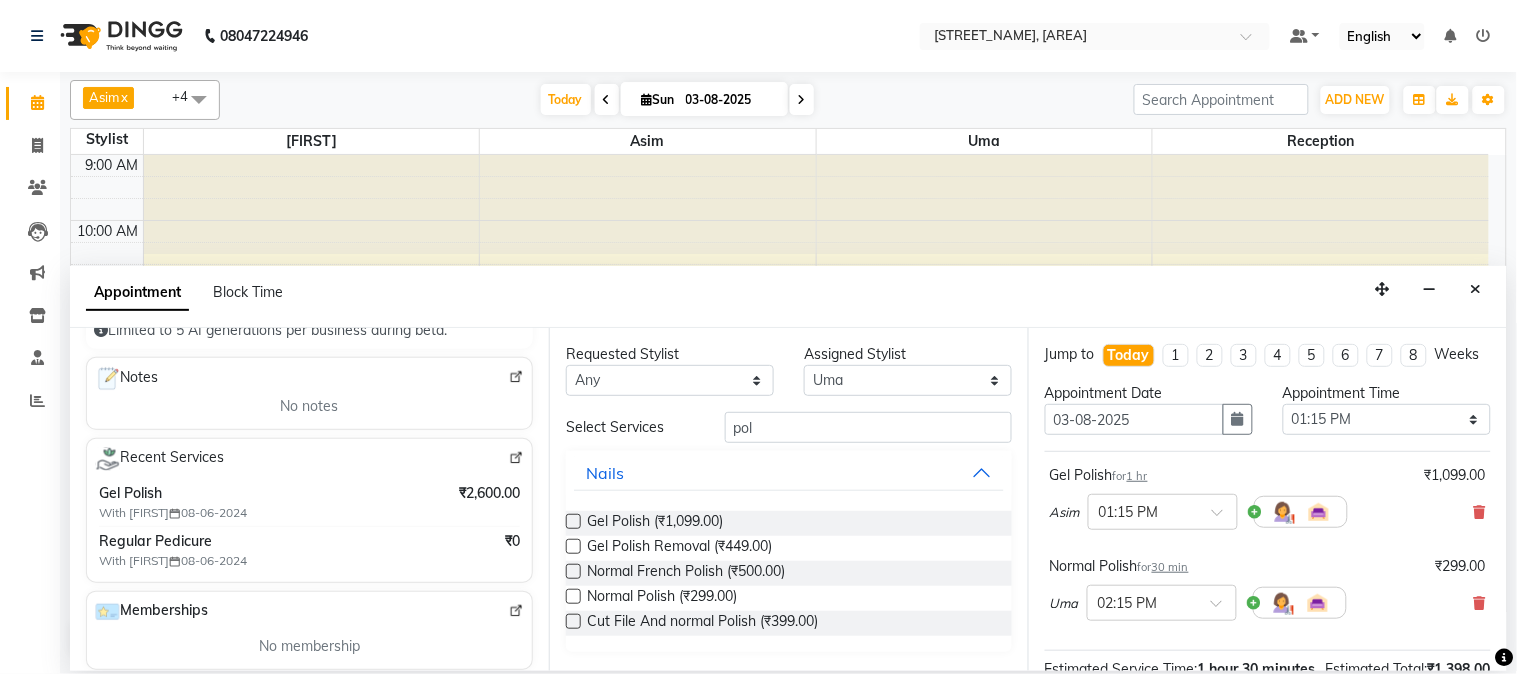 scroll, scrollTop: 298, scrollLeft: 0, axis: vertical 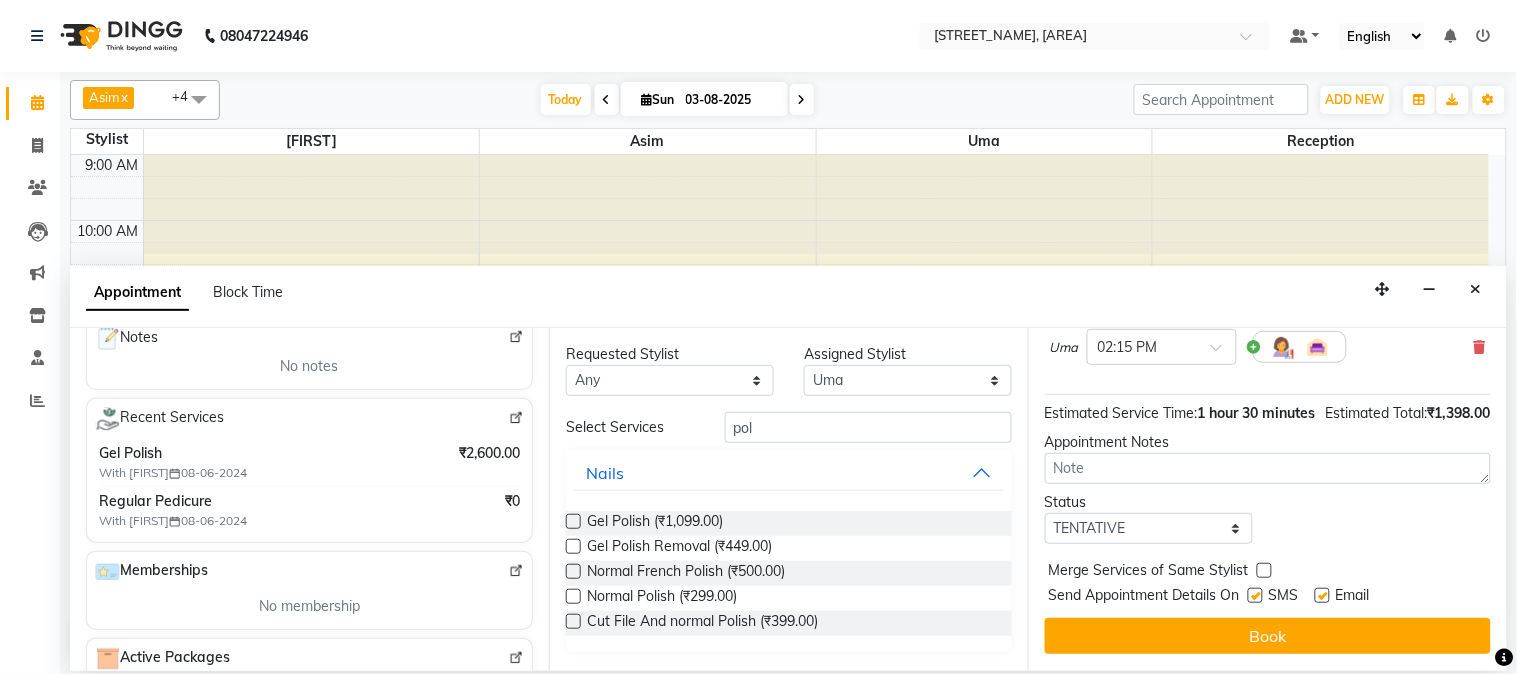 click at bounding box center (1322, 595) 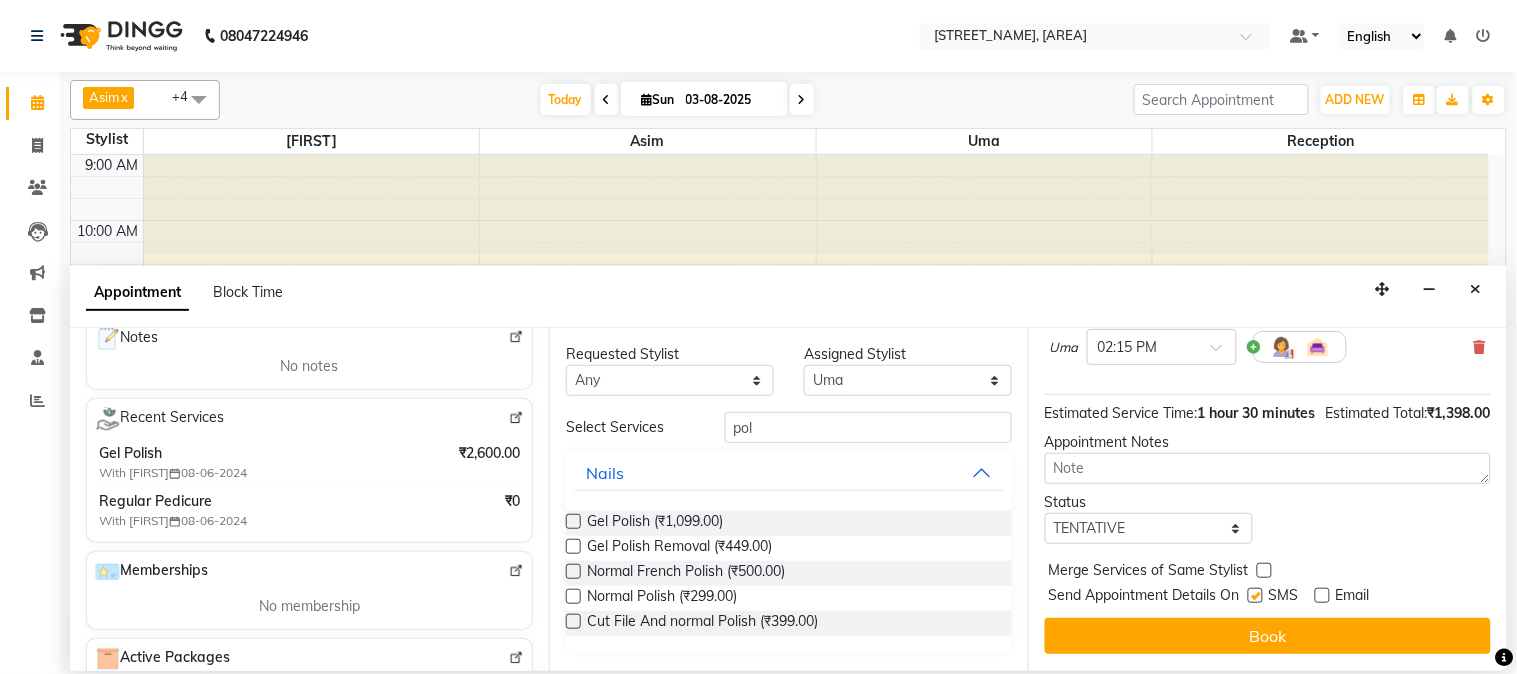 click at bounding box center [1255, 595] 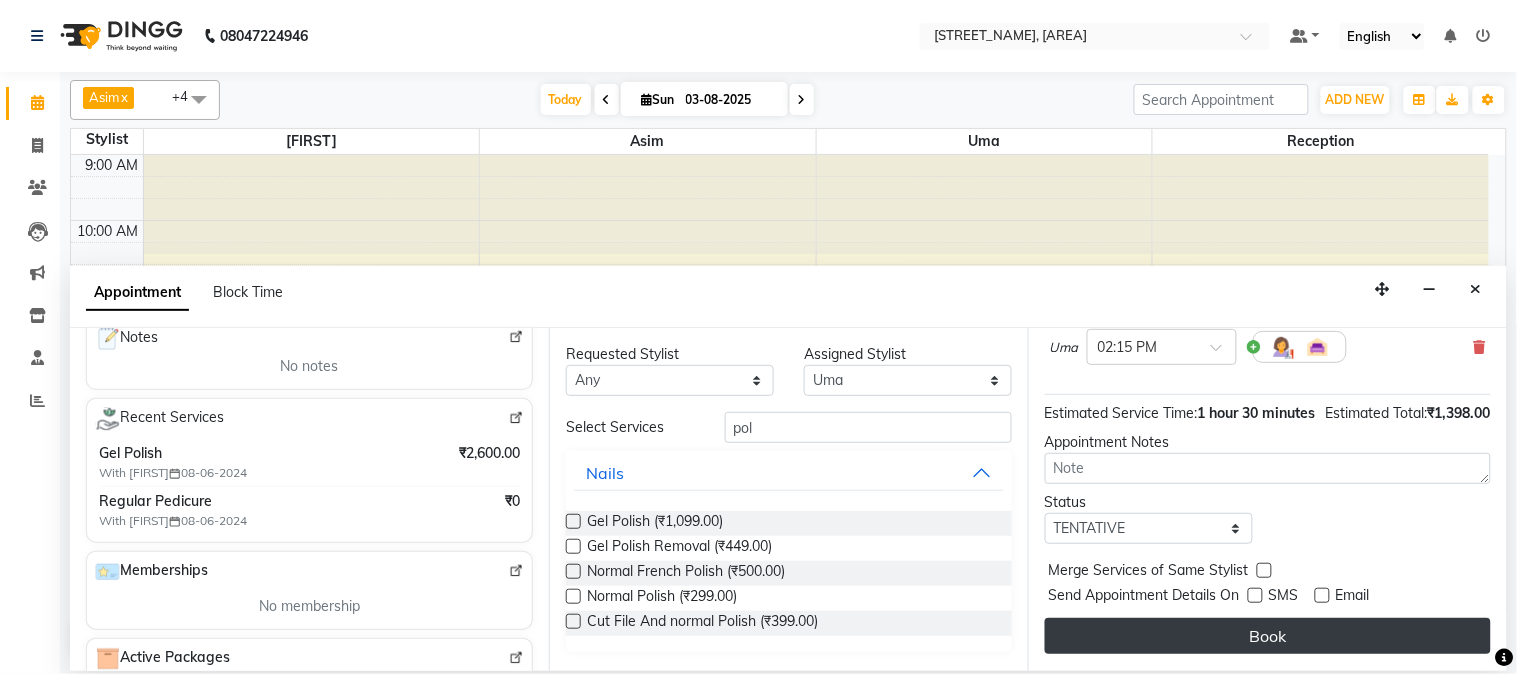 click on "Book" at bounding box center (1268, 636) 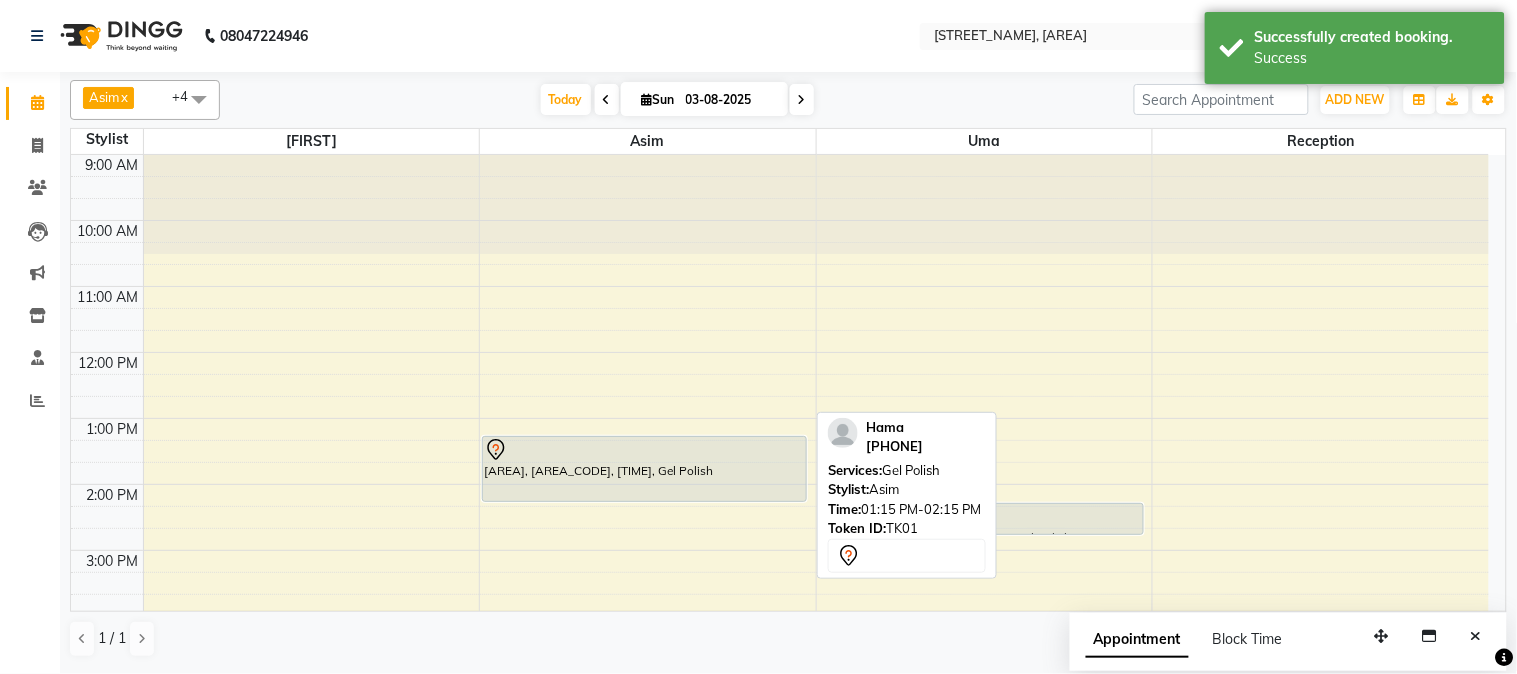 click on "[AREA], [AREA_CODE], [TIME], Gel Polish" at bounding box center (644, 469) 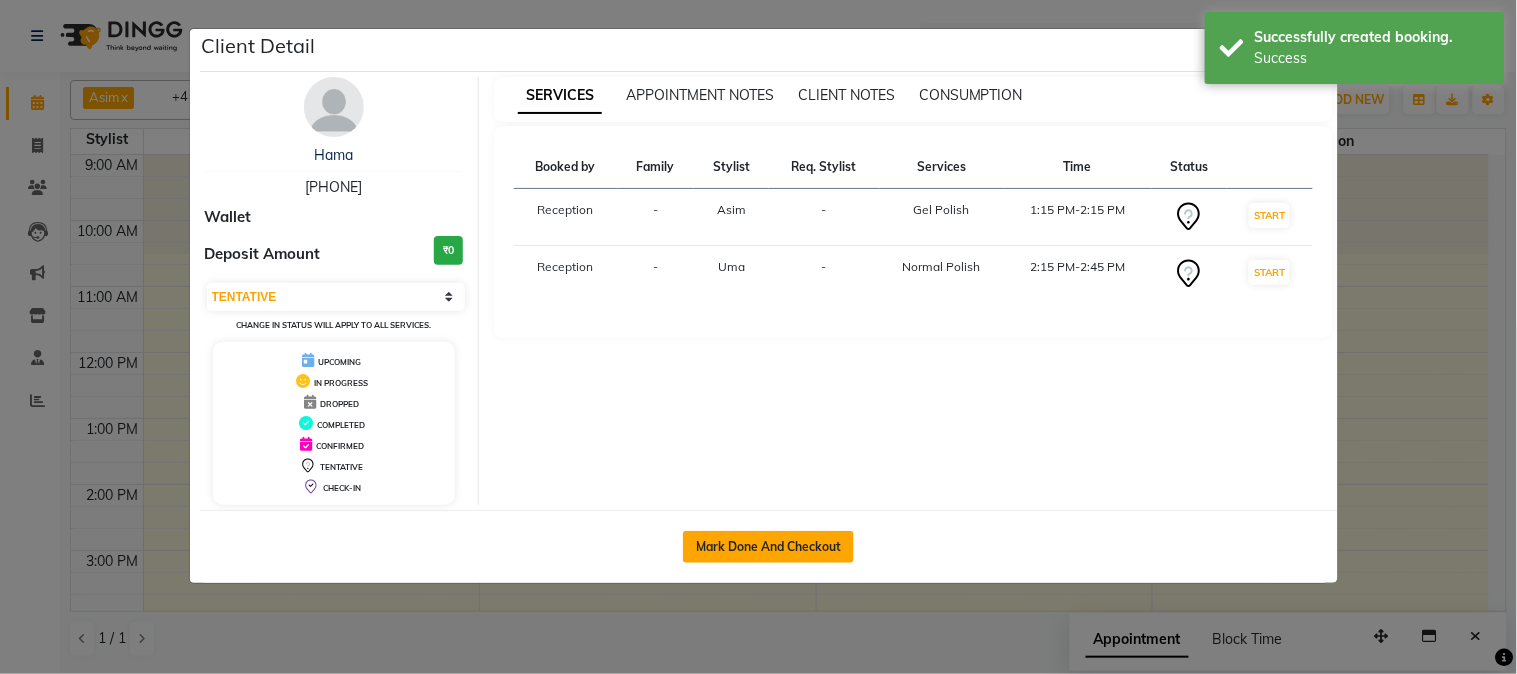 click on "Mark Done And Checkout" 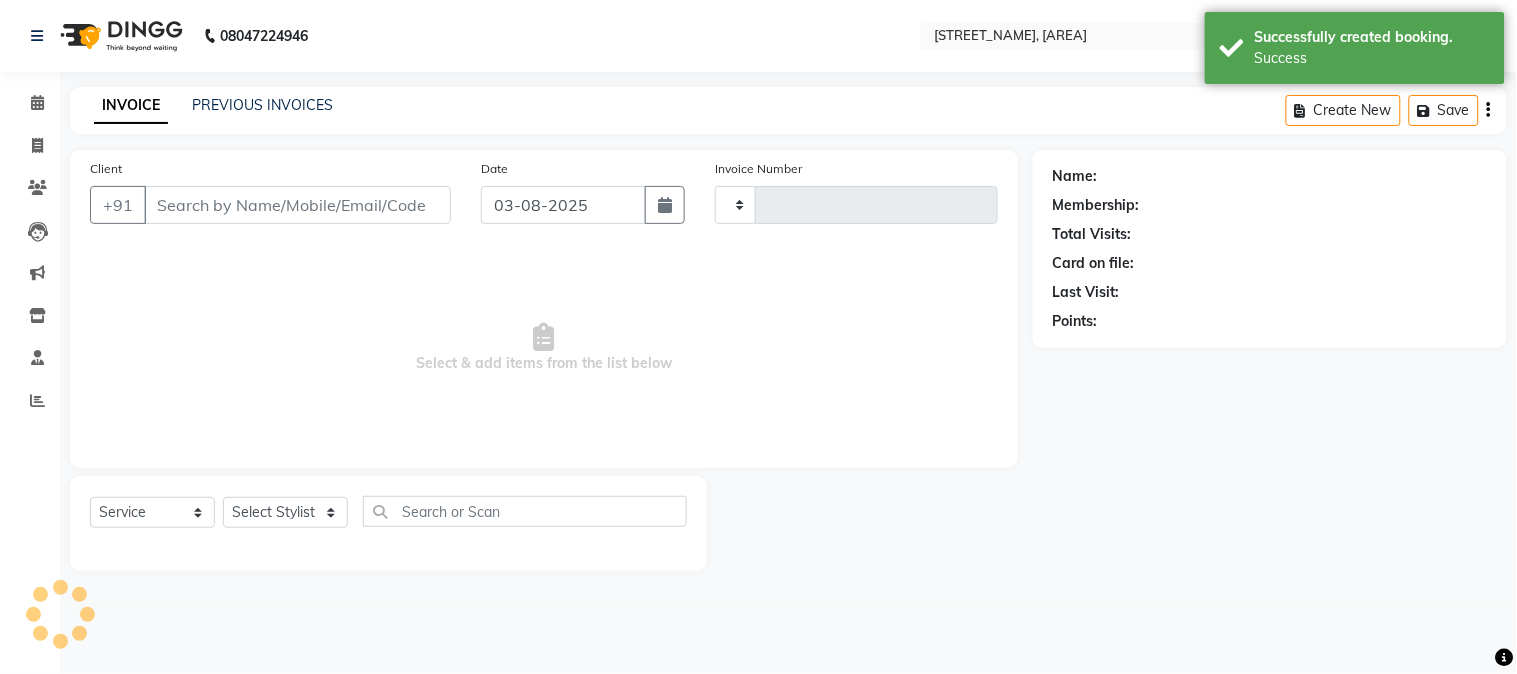 type on "0399" 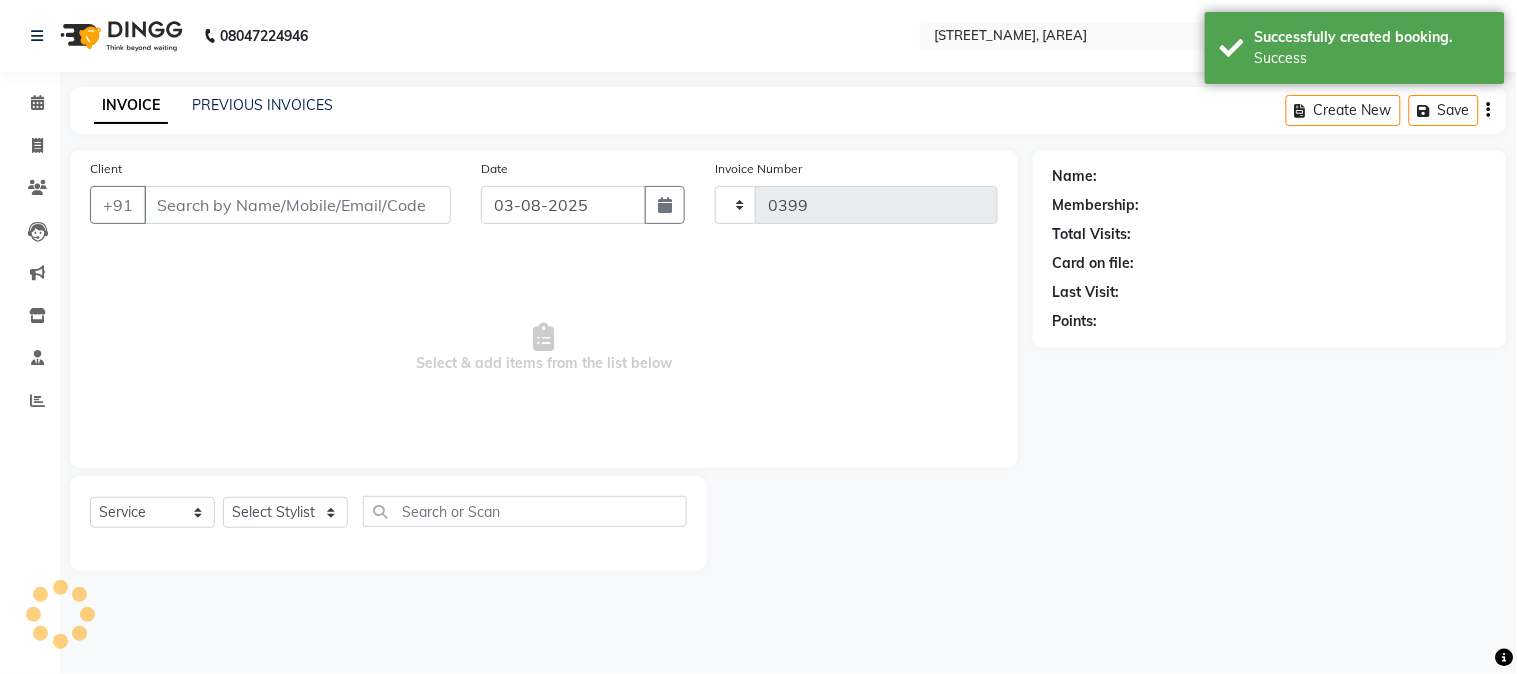select on "664" 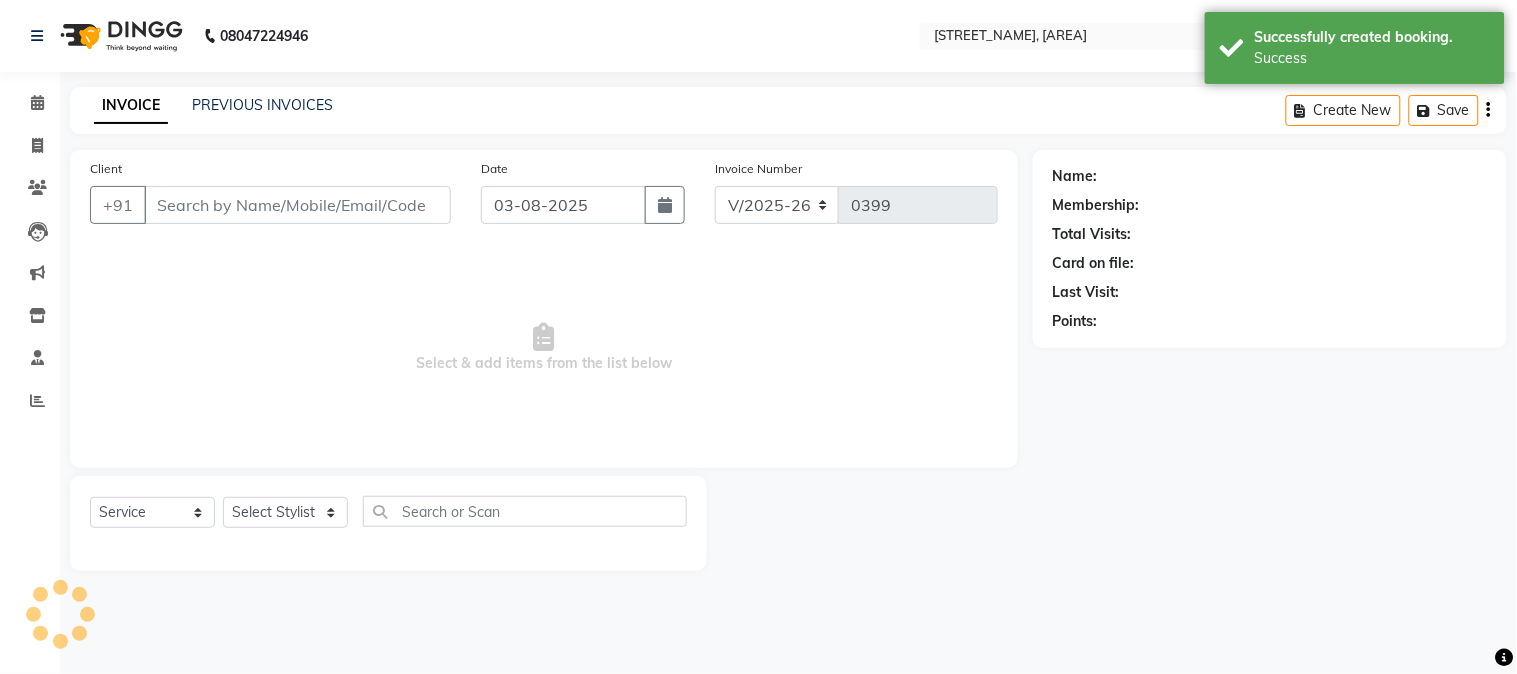 type on "[PHONE]" 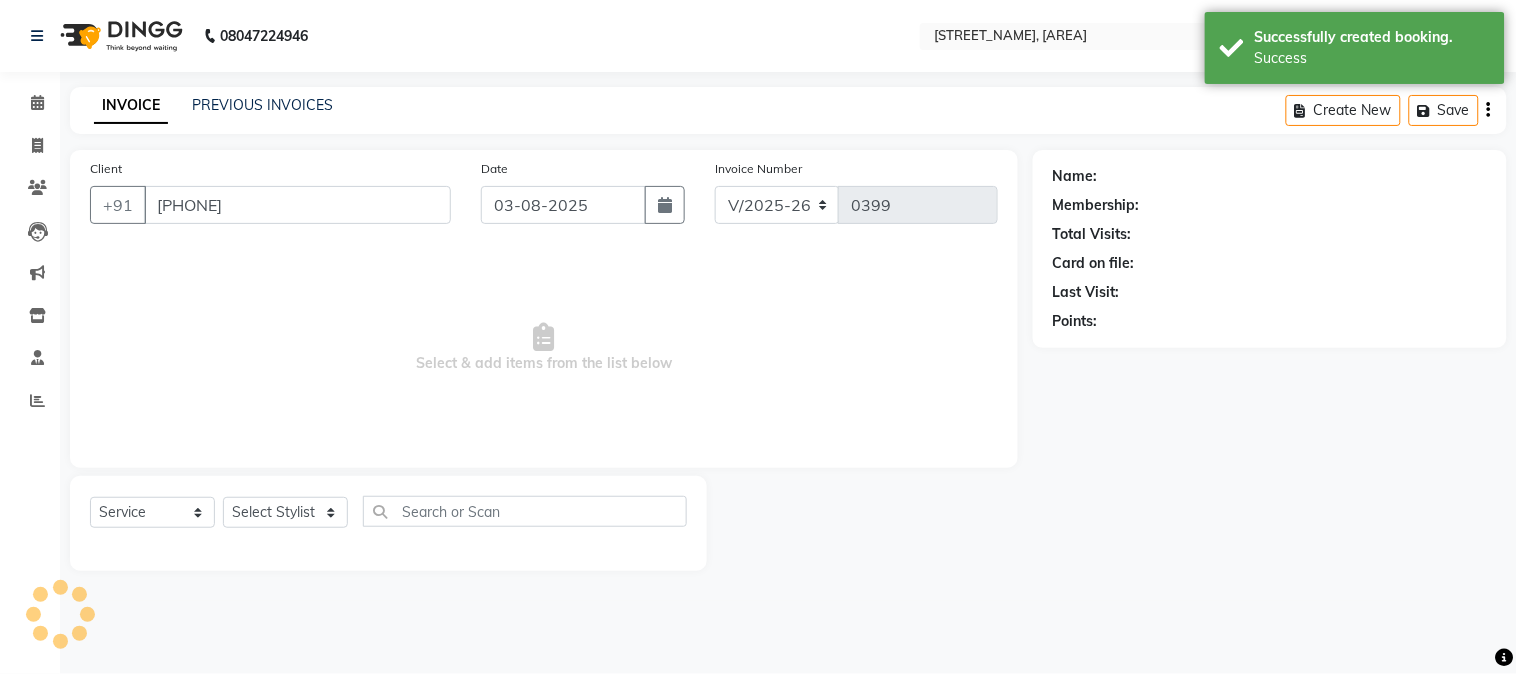 select on "10217" 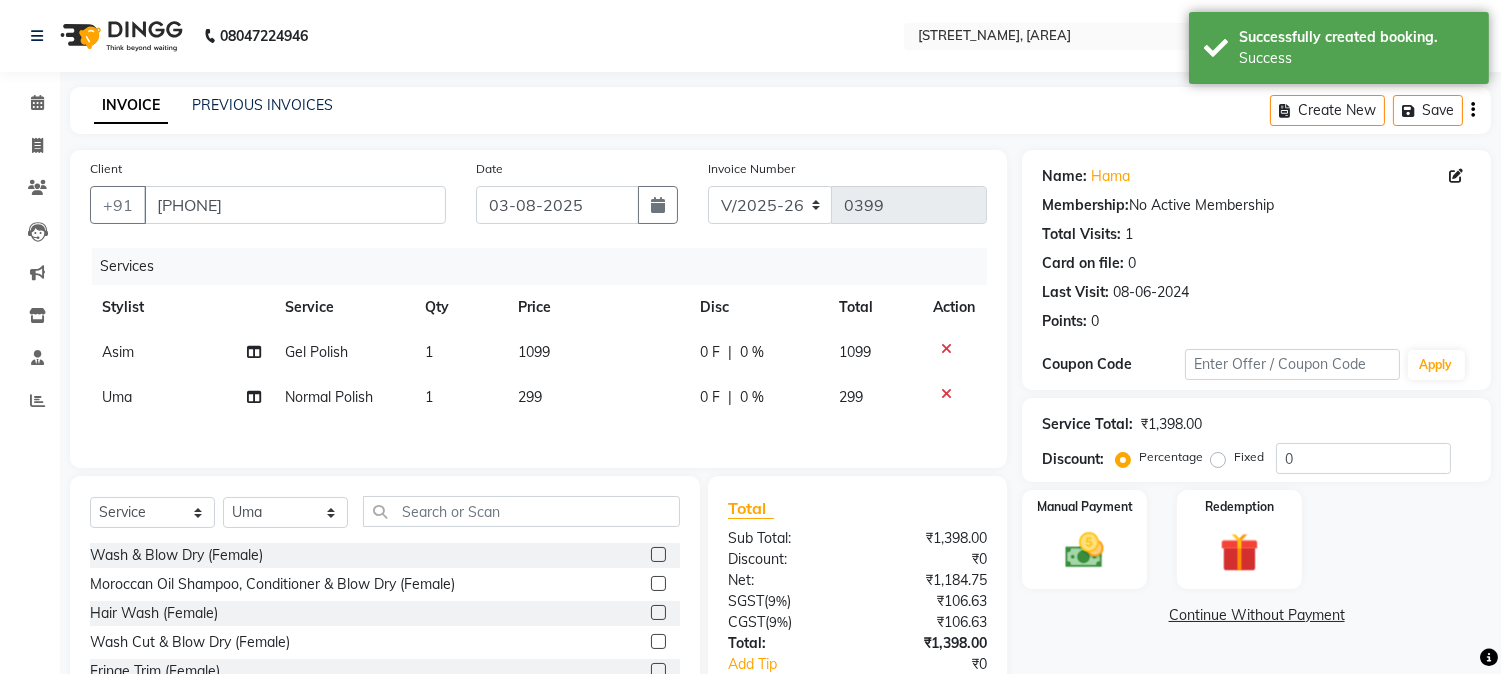 click on "1099" 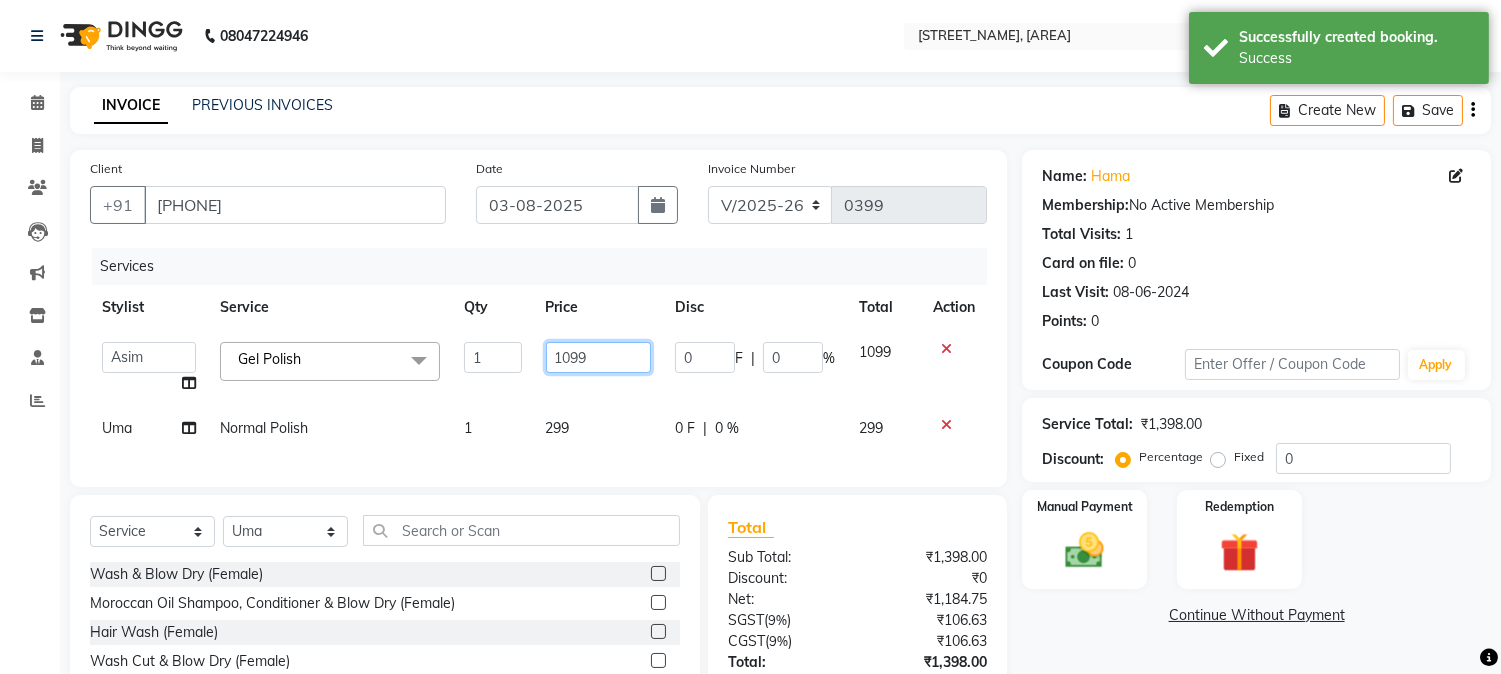 click on "1099" 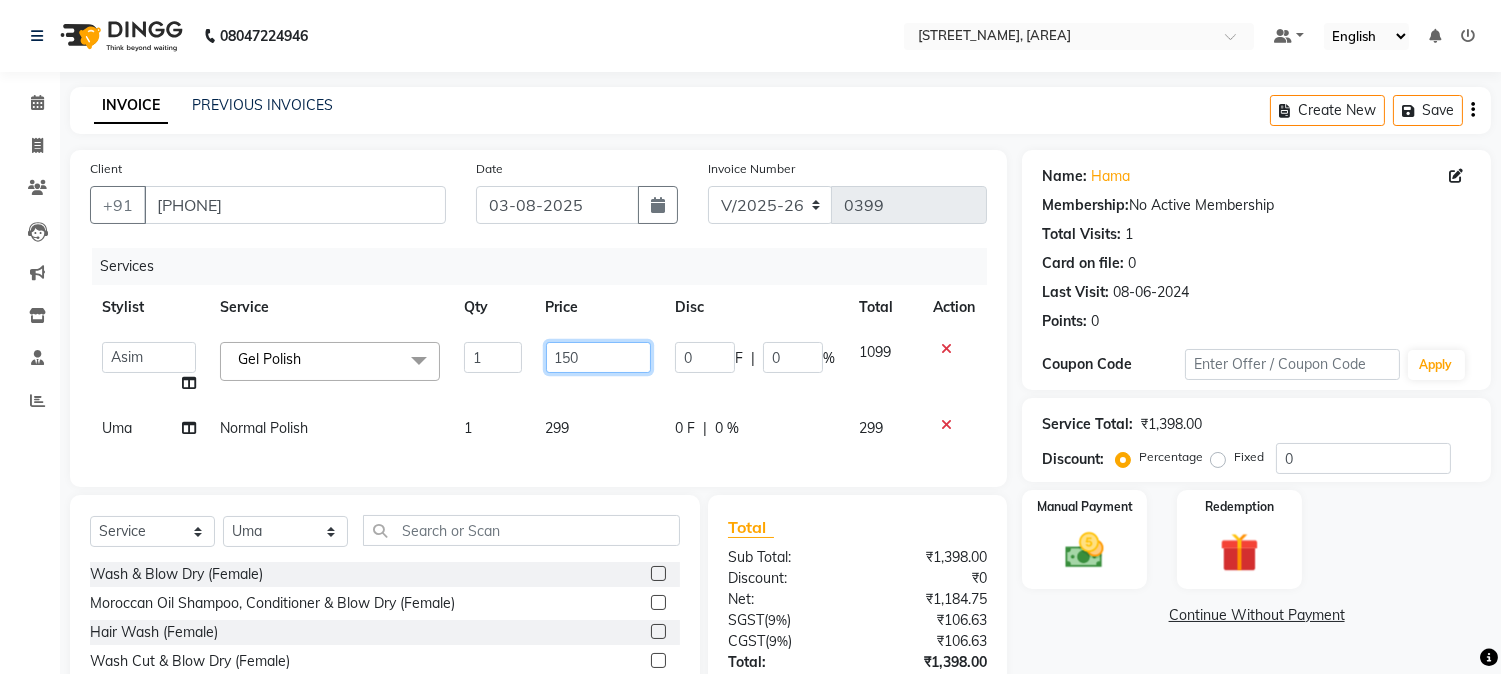 type on "1500" 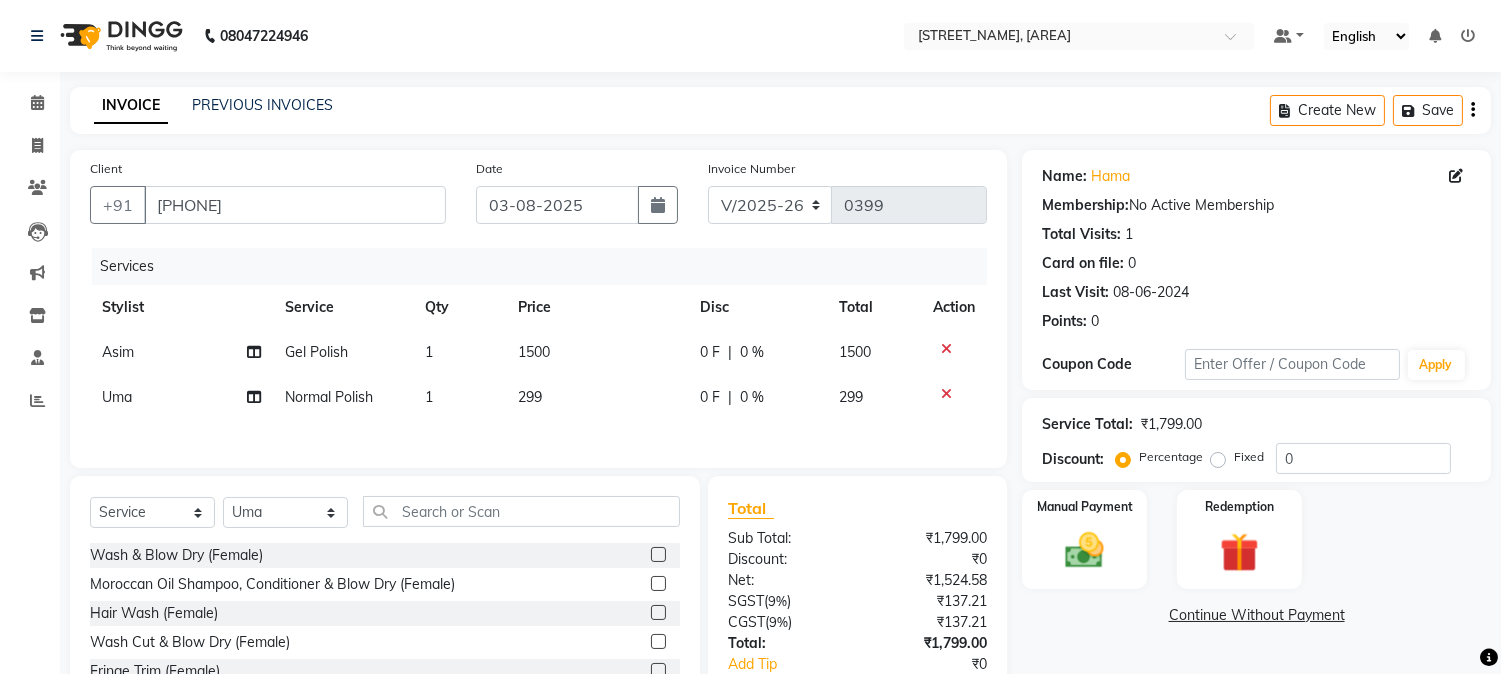 click on "299" 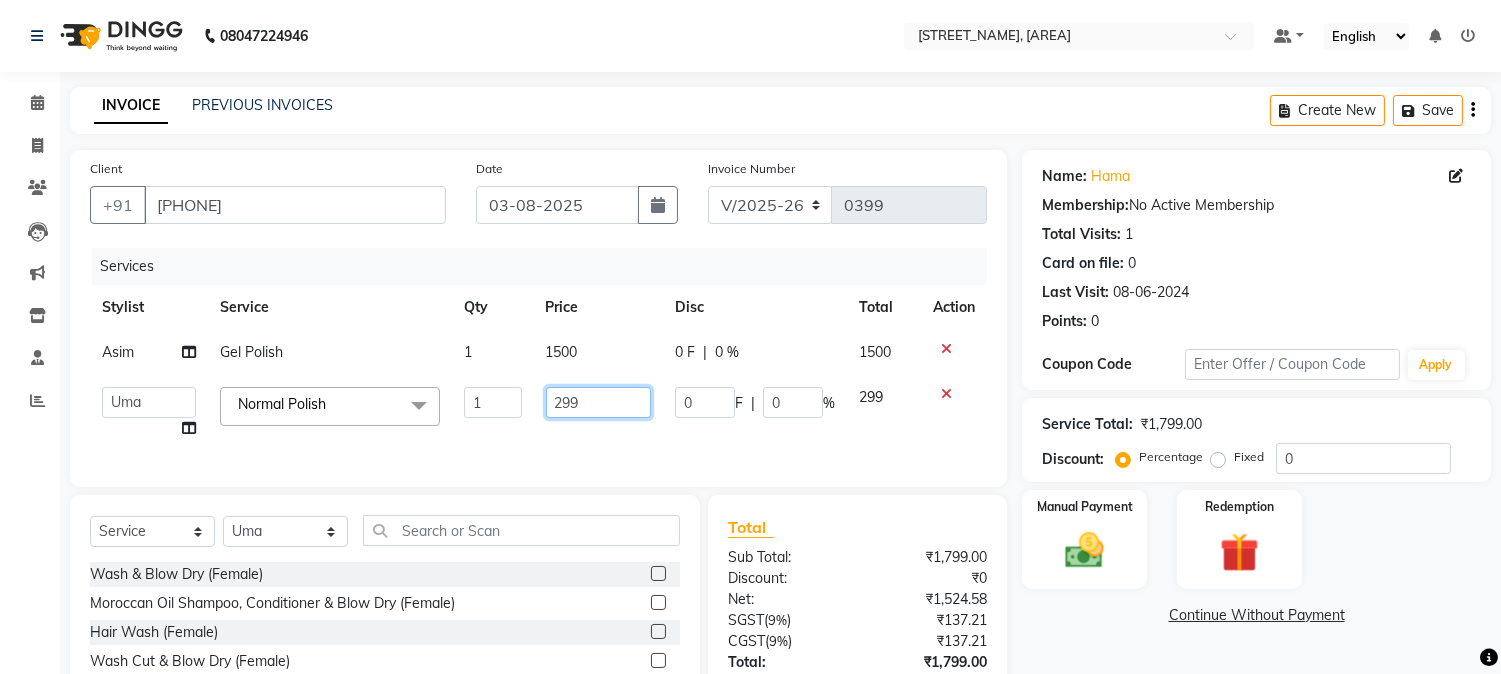 click on "299" 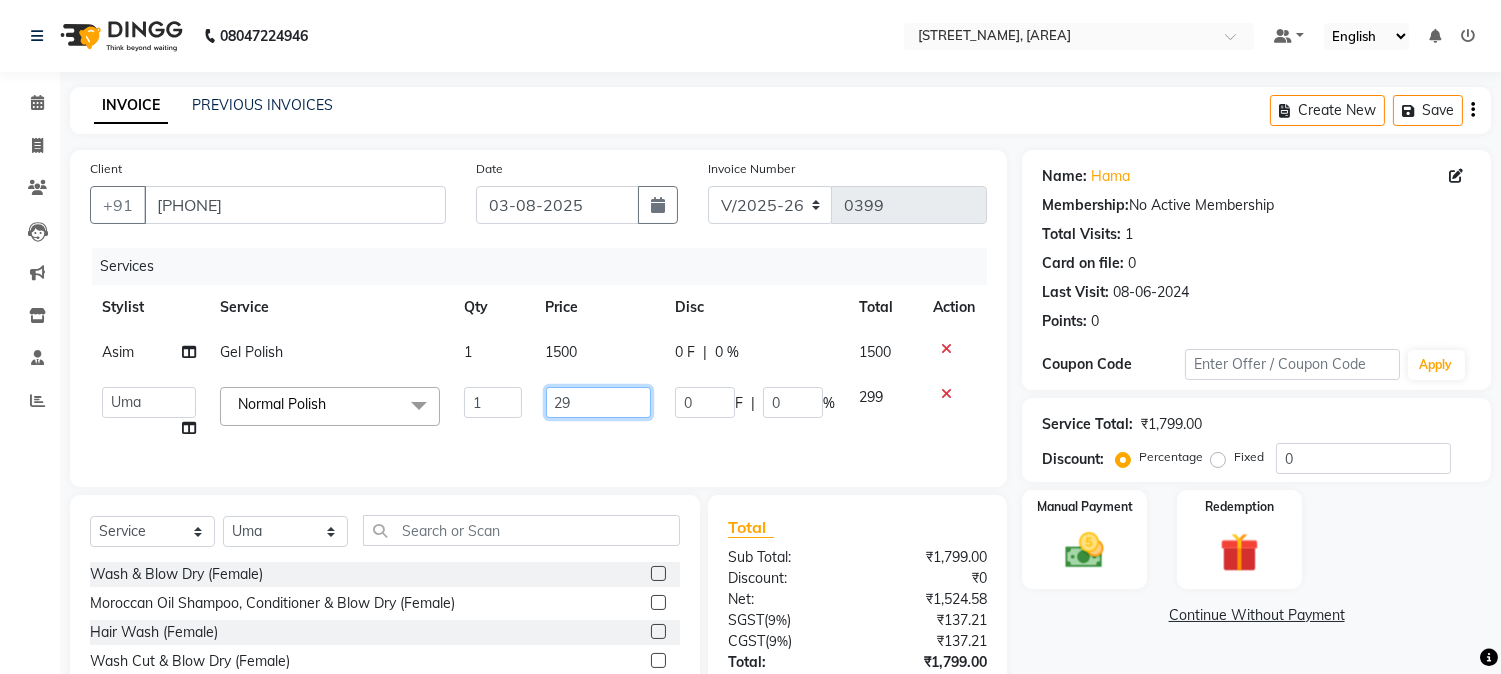type on "2" 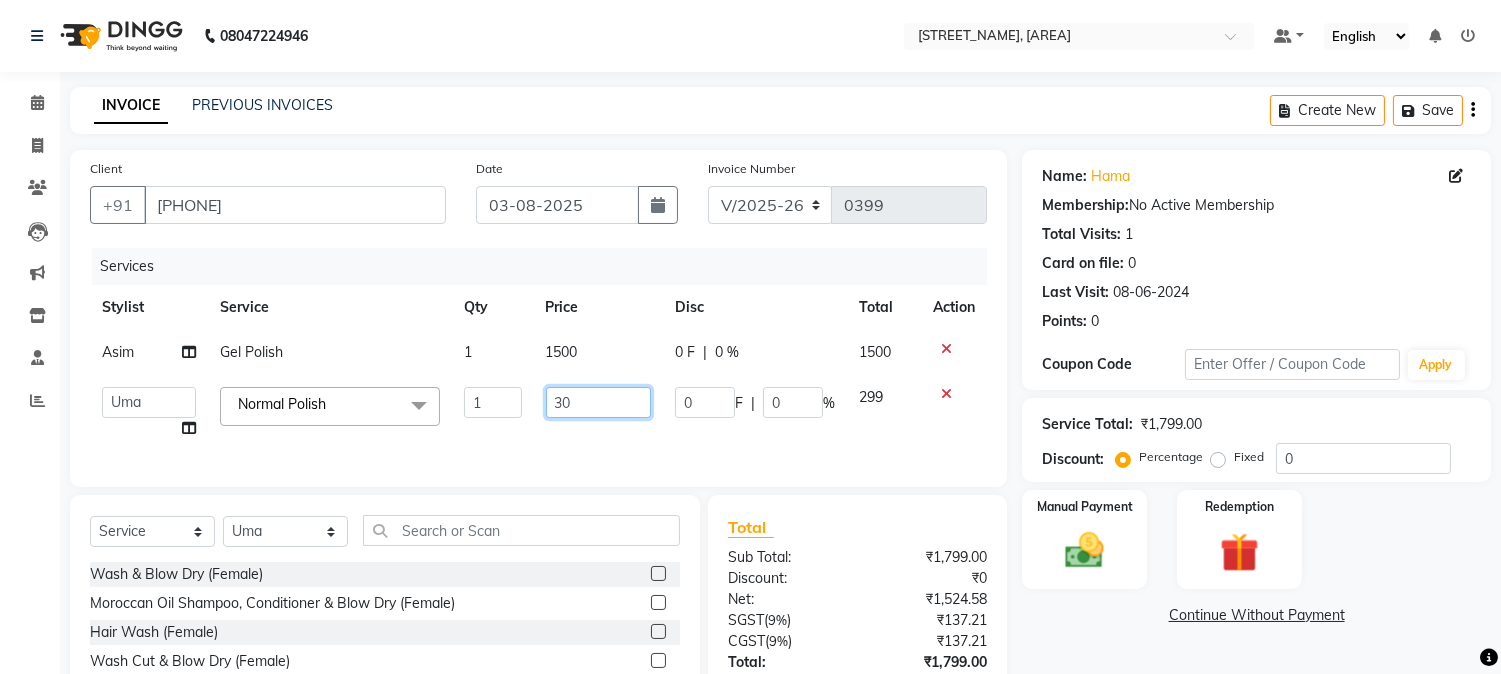 type on "300" 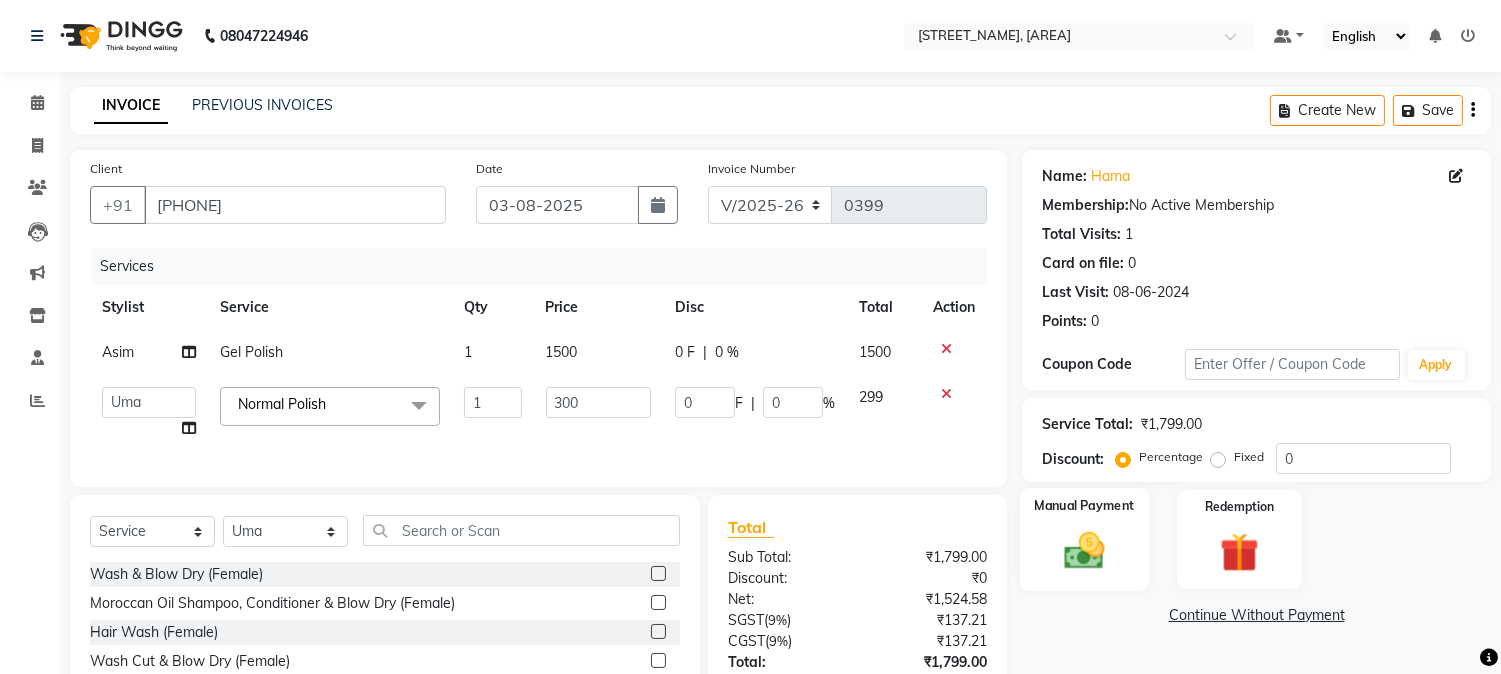 click 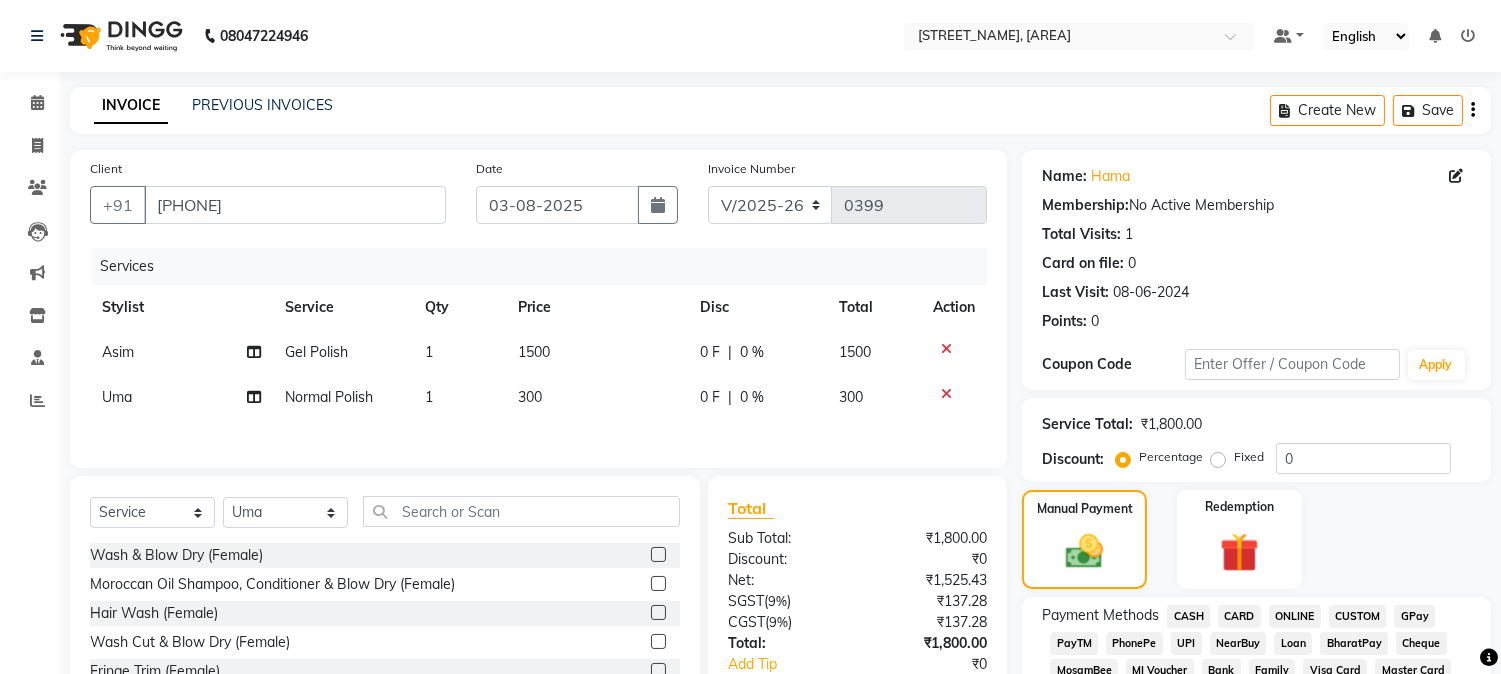 click on "GPay" 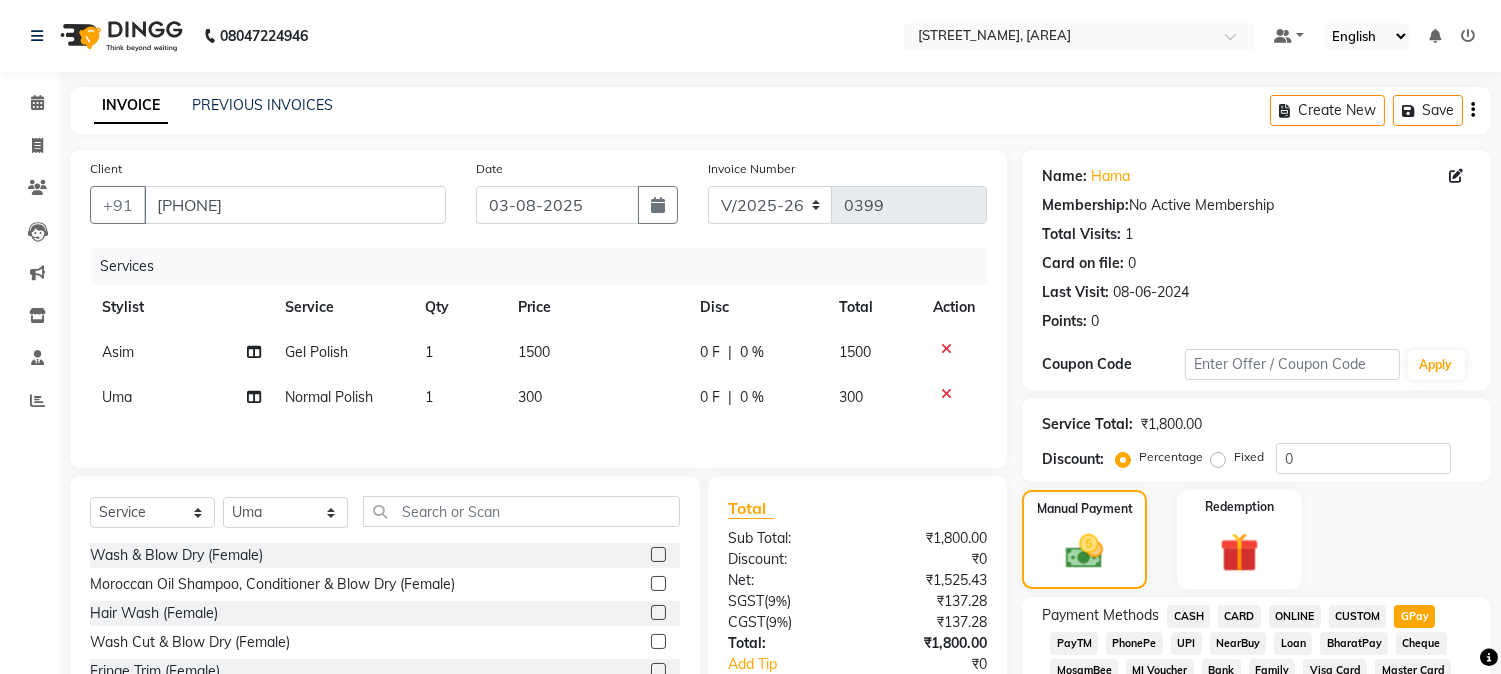 scroll, scrollTop: 590, scrollLeft: 0, axis: vertical 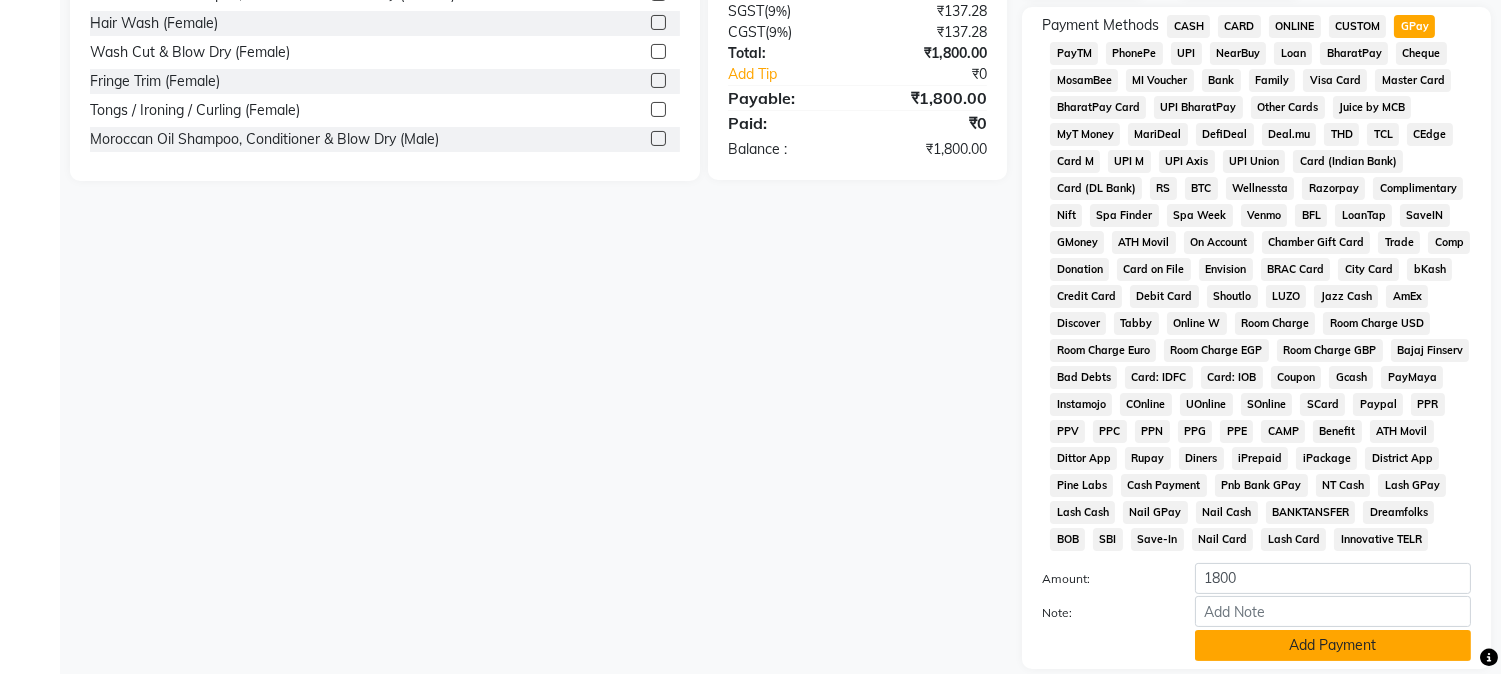 click on "Add Payment" 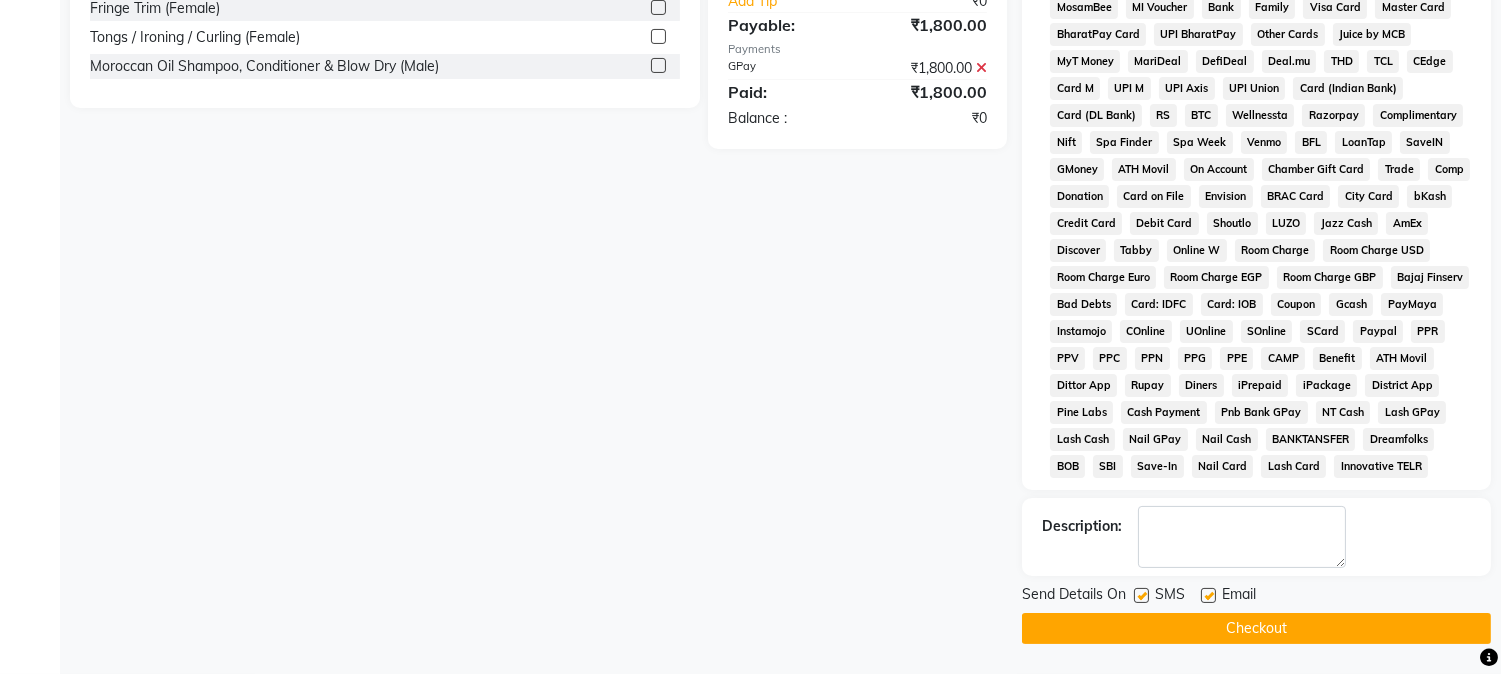 scroll, scrollTop: 666, scrollLeft: 0, axis: vertical 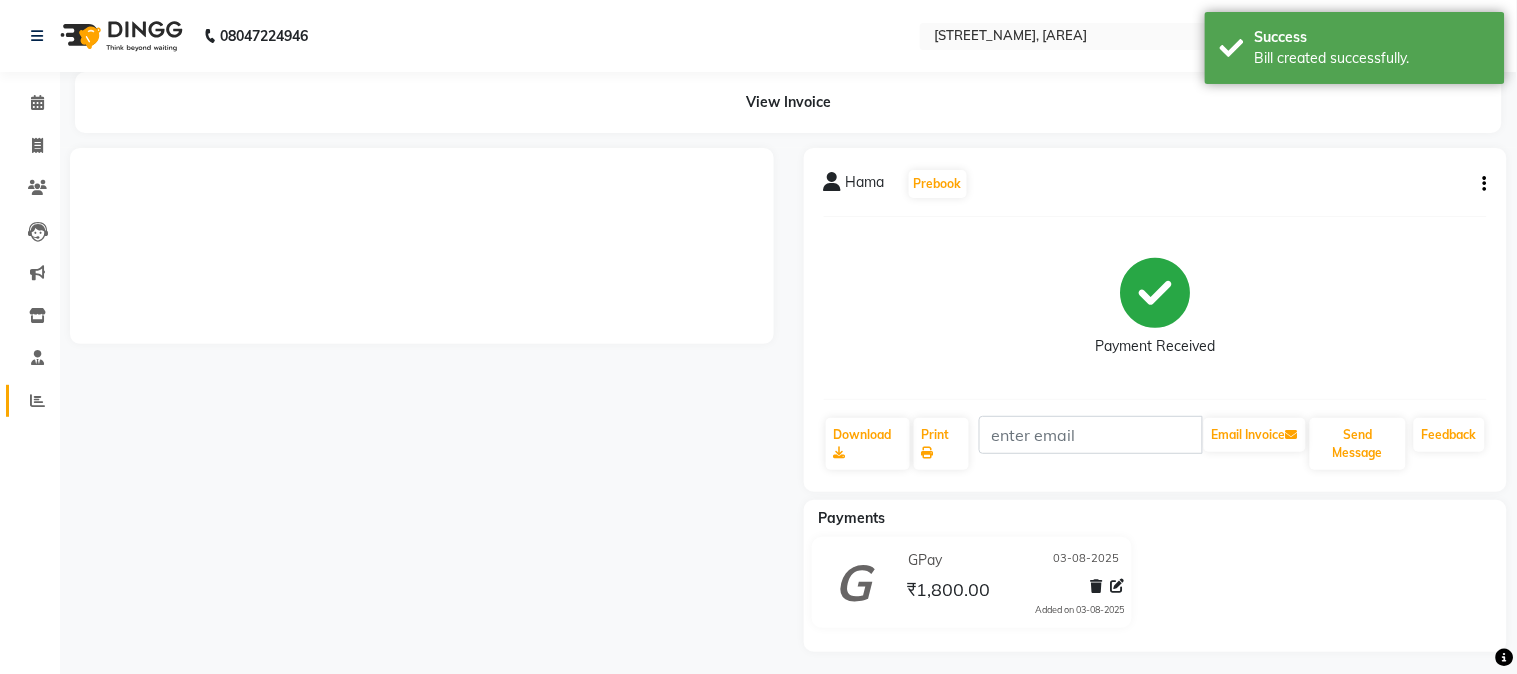 click on "Reports" 